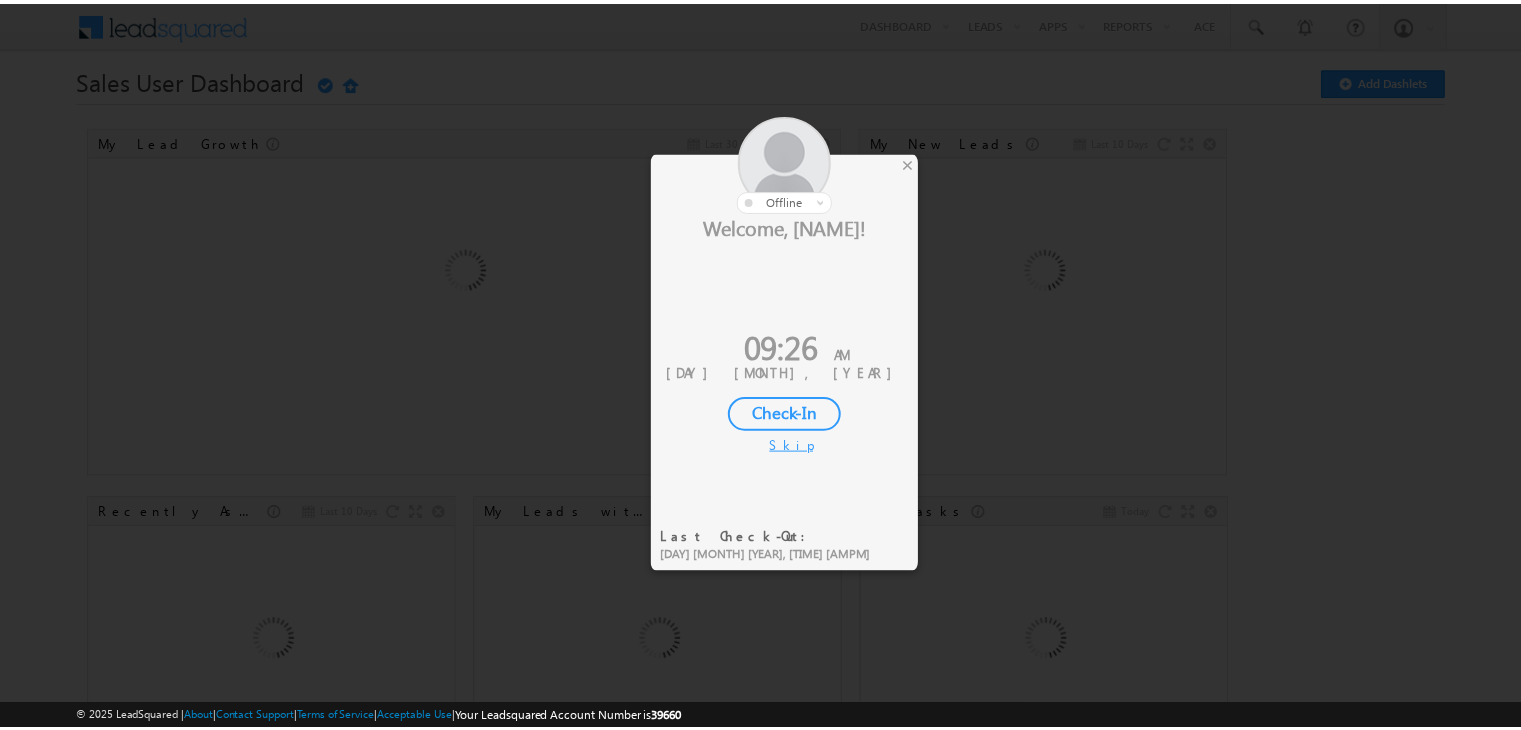 scroll, scrollTop: 0, scrollLeft: 0, axis: both 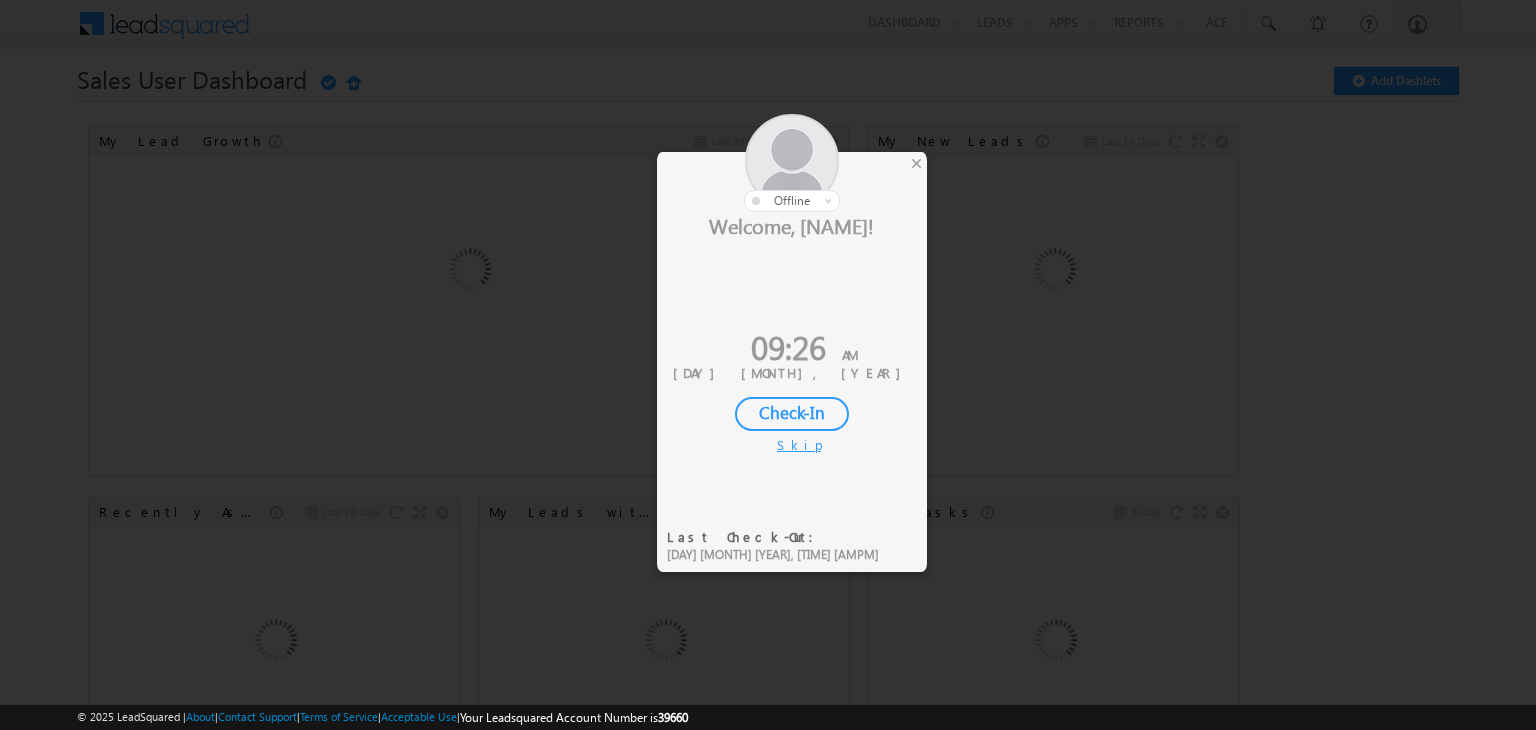 click on "Check-In" at bounding box center (792, 414) 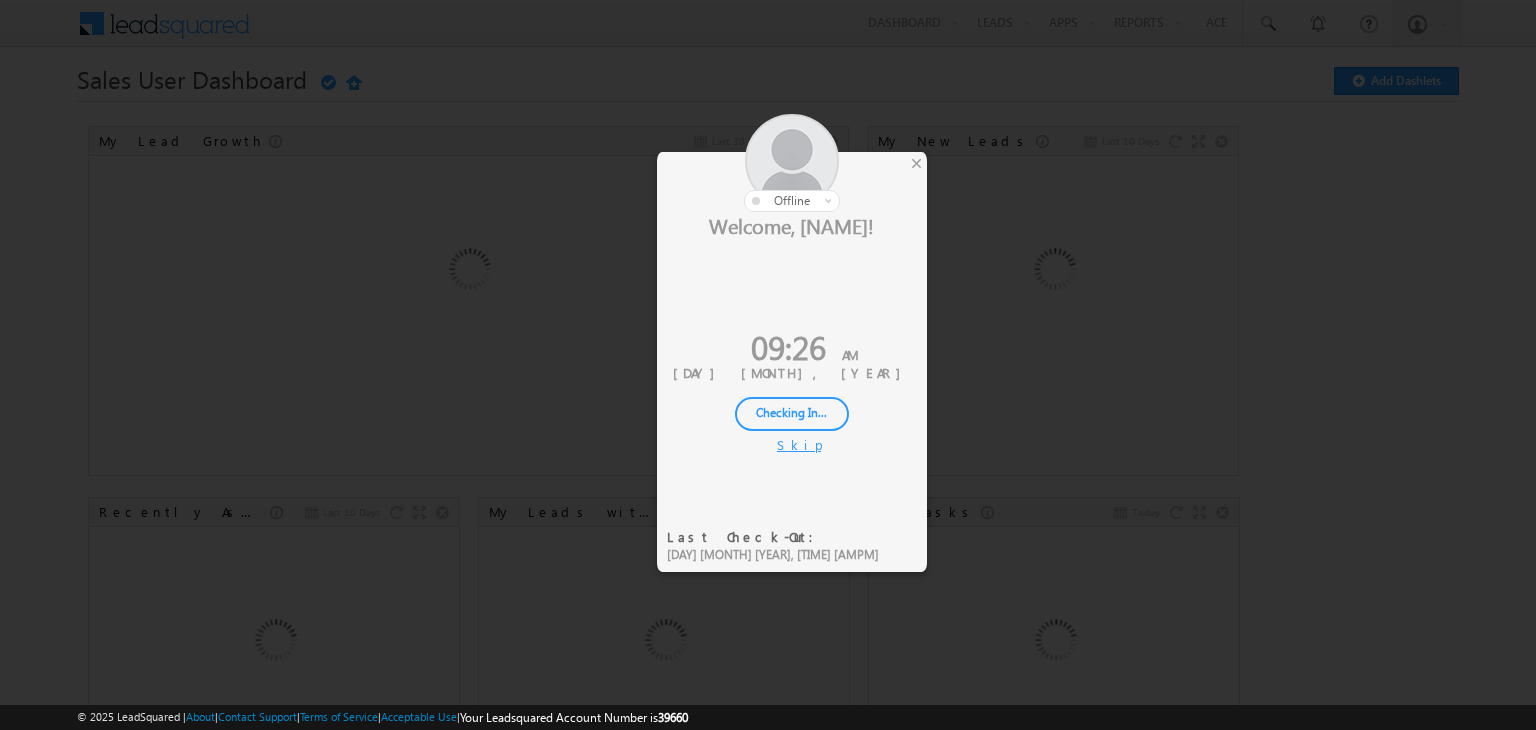 click on "Checking In..." at bounding box center (792, 414) 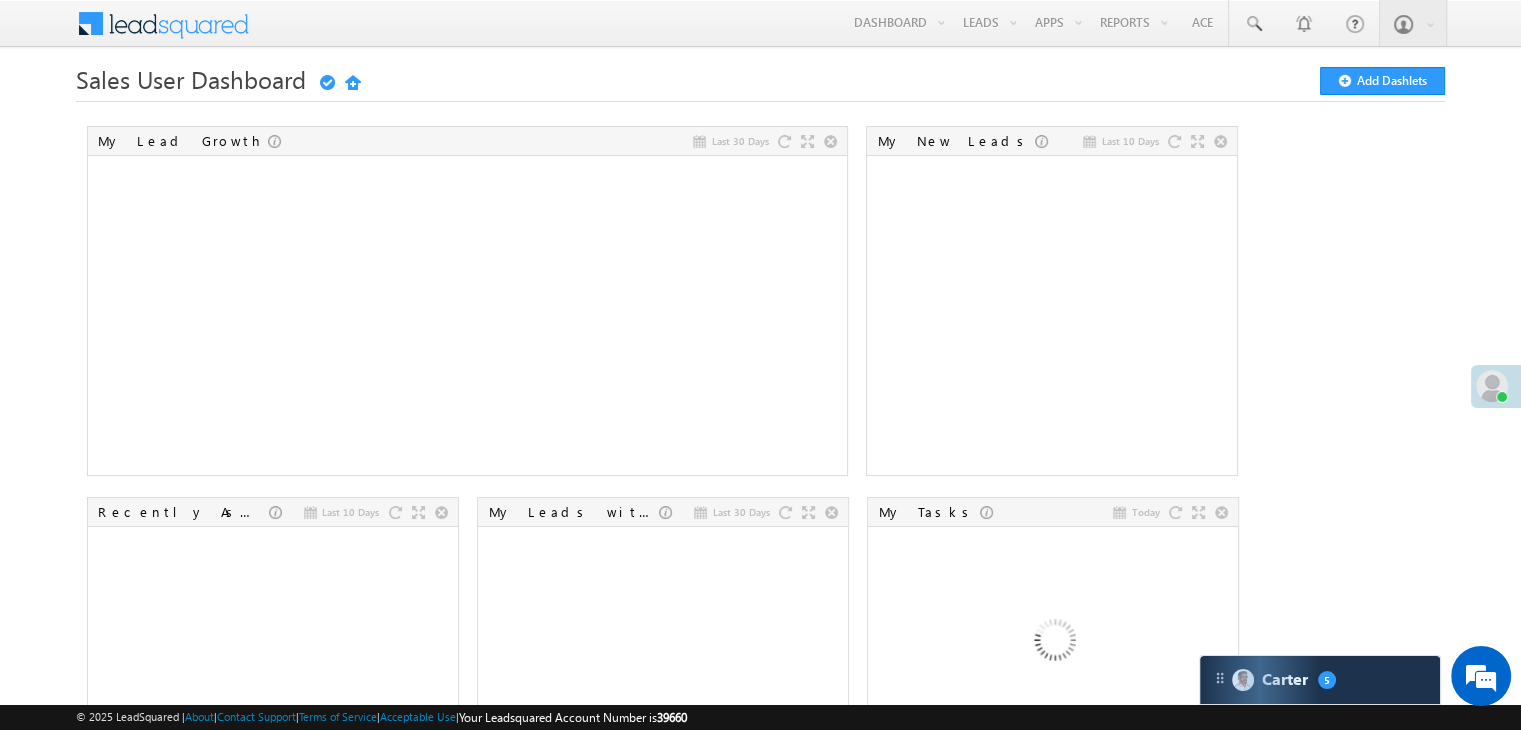 scroll, scrollTop: 0, scrollLeft: 0, axis: both 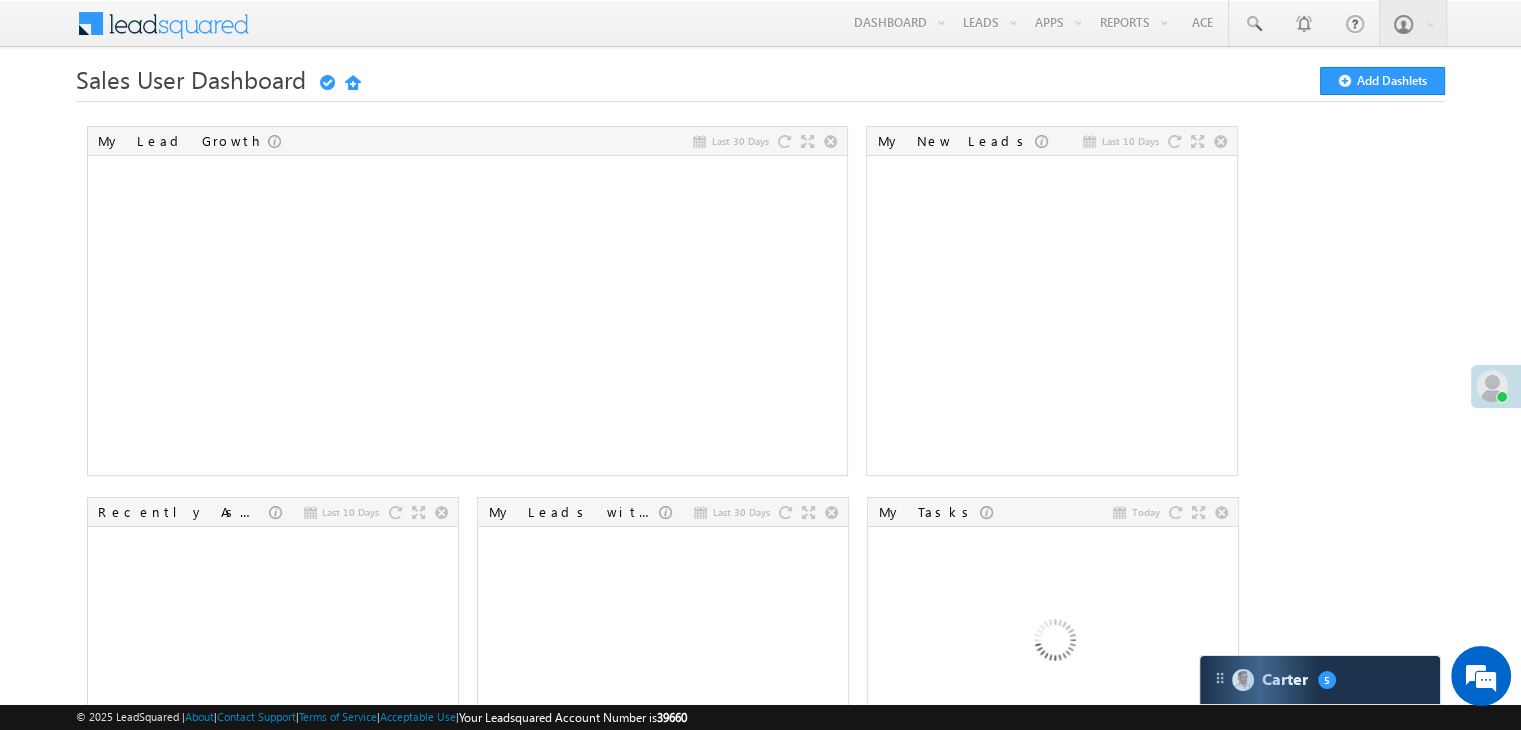 click at bounding box center [1492, 386] 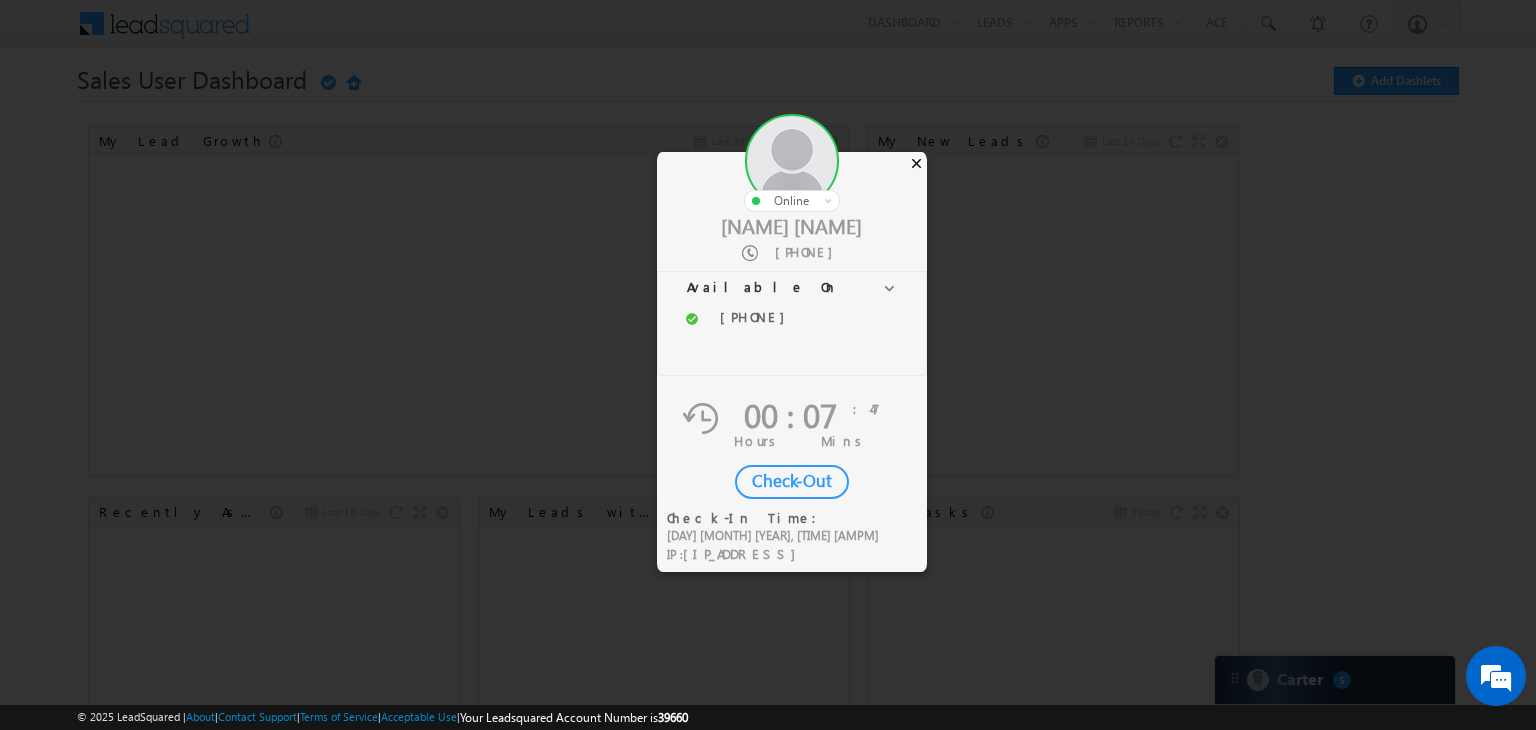 click on "×" at bounding box center [916, 163] 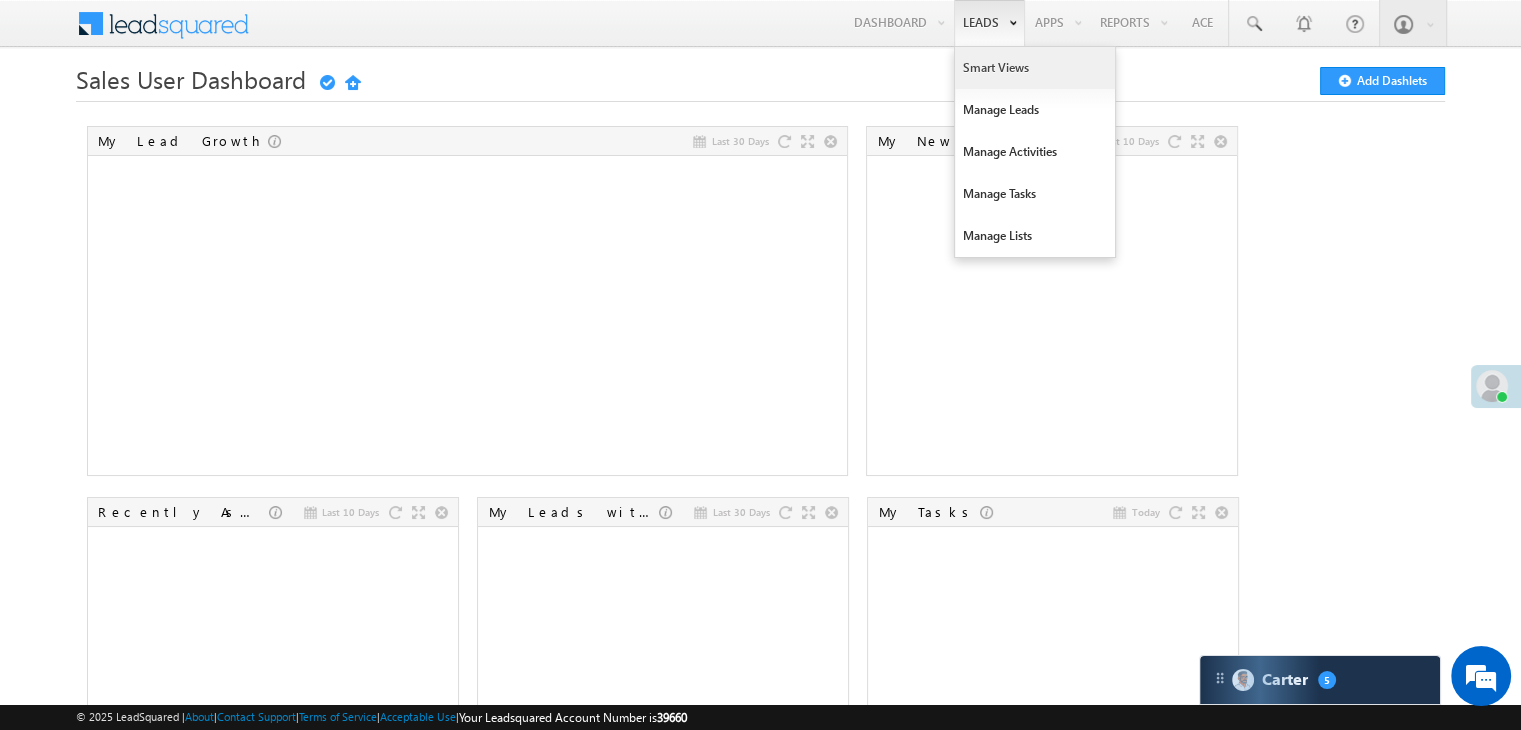 click on "Smart Views" at bounding box center (1035, 68) 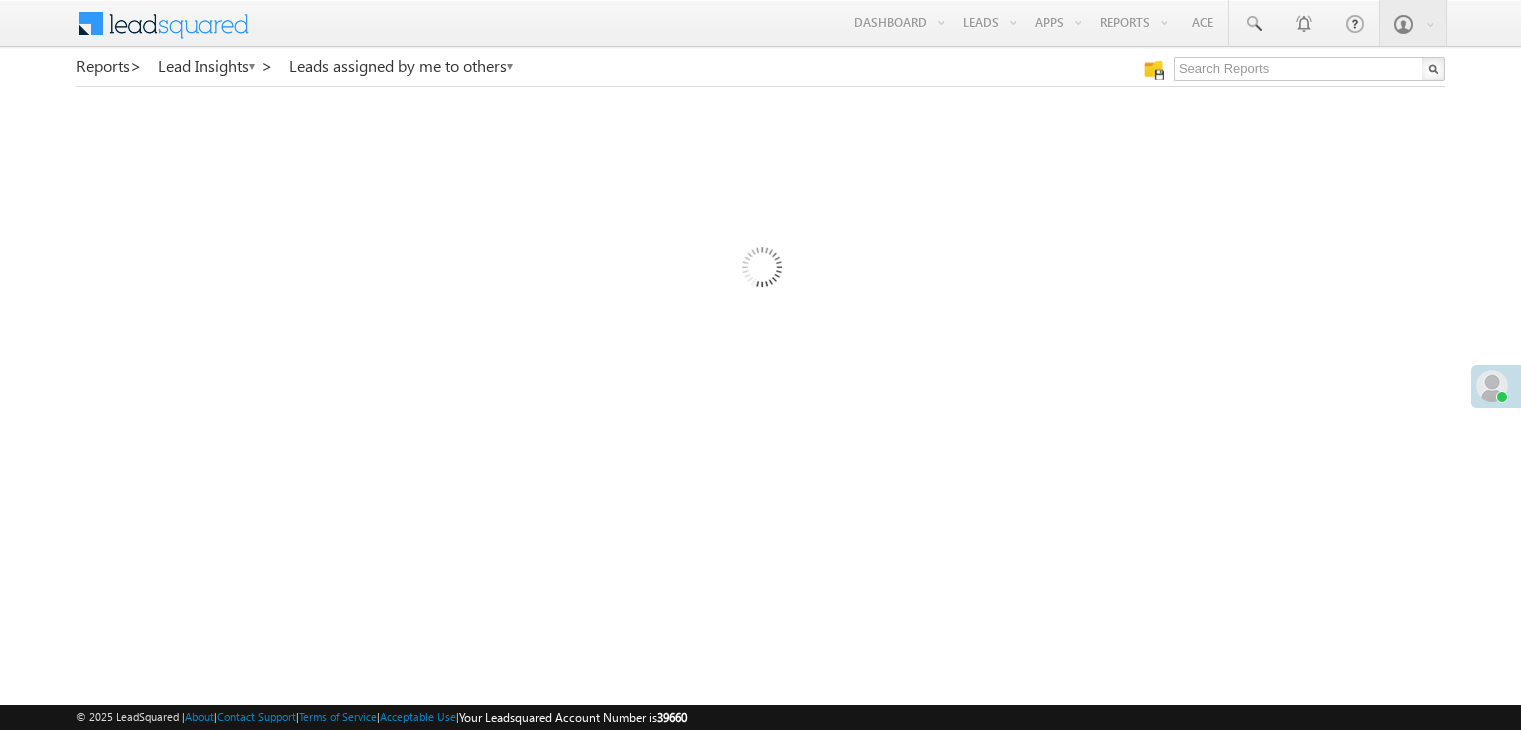 scroll, scrollTop: 0, scrollLeft: 0, axis: both 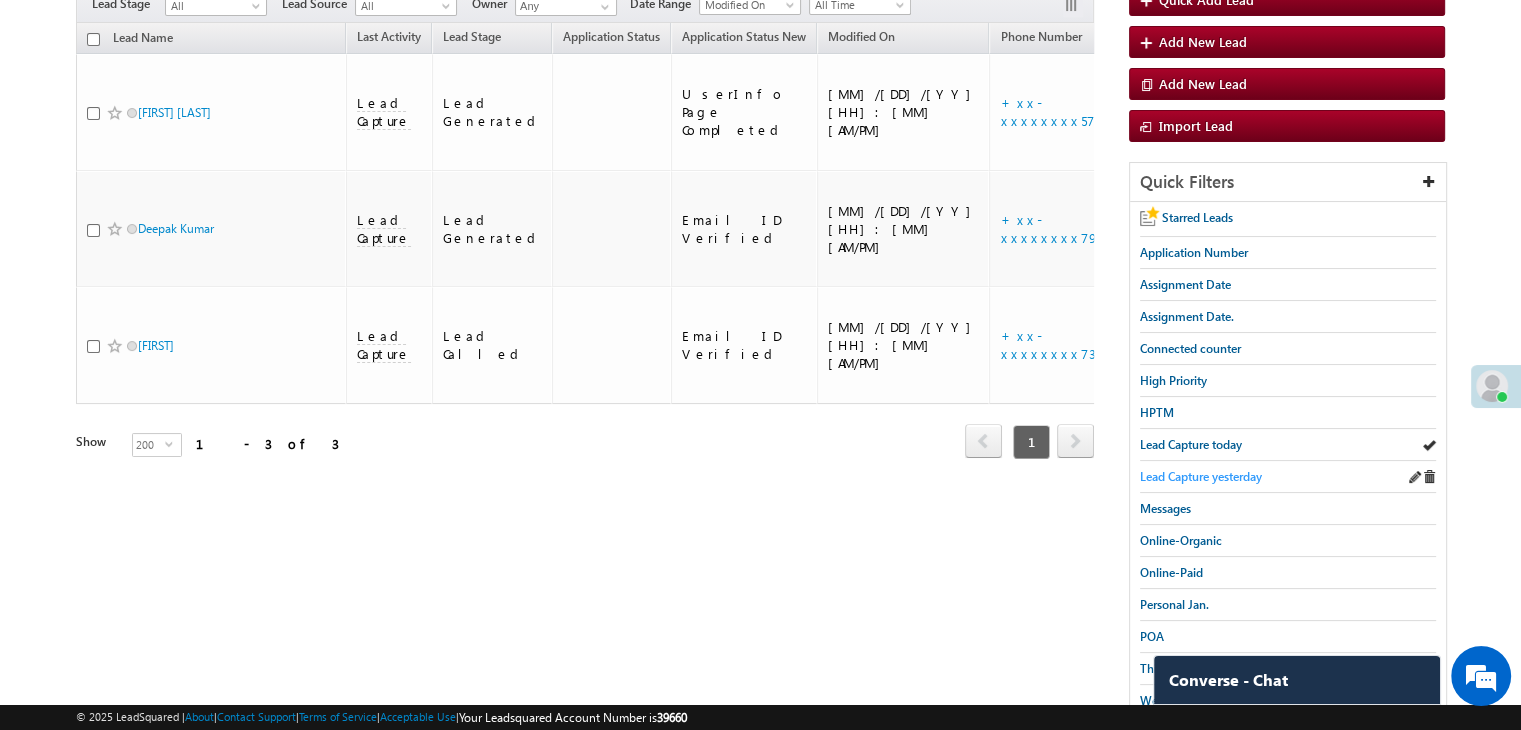 click on "Lead Capture yesterday" at bounding box center (1201, 476) 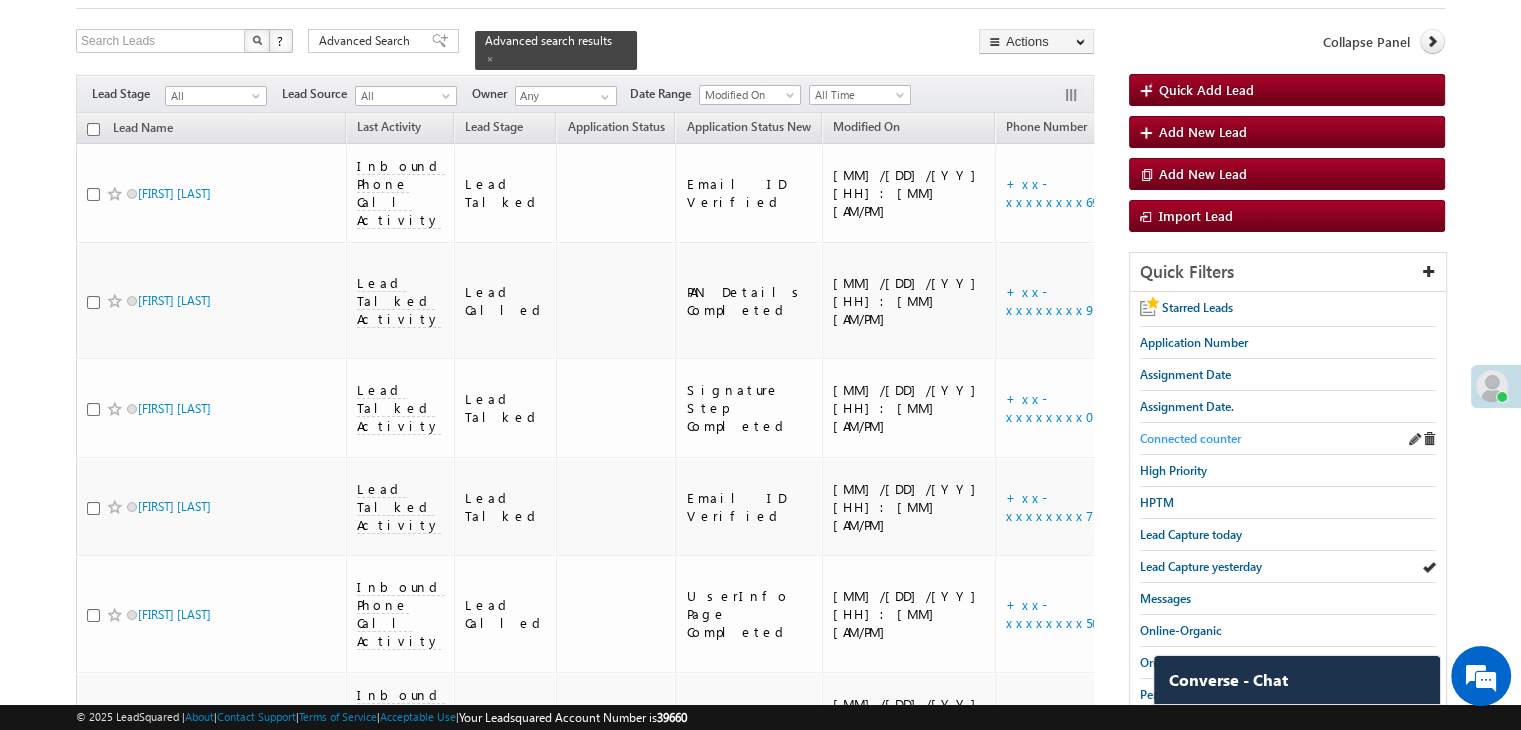 scroll, scrollTop: 100, scrollLeft: 0, axis: vertical 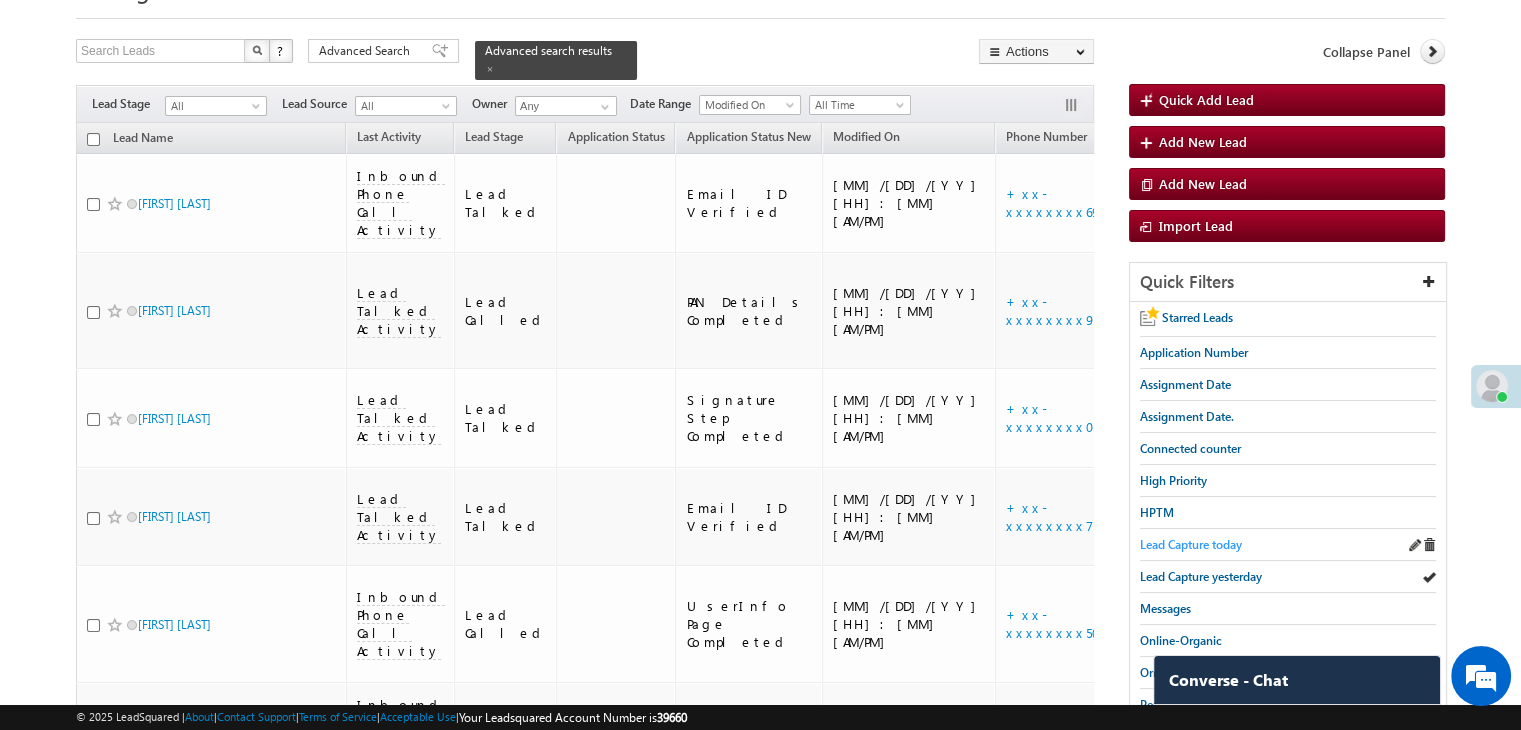 click on "Lead Capture today" at bounding box center (1191, 544) 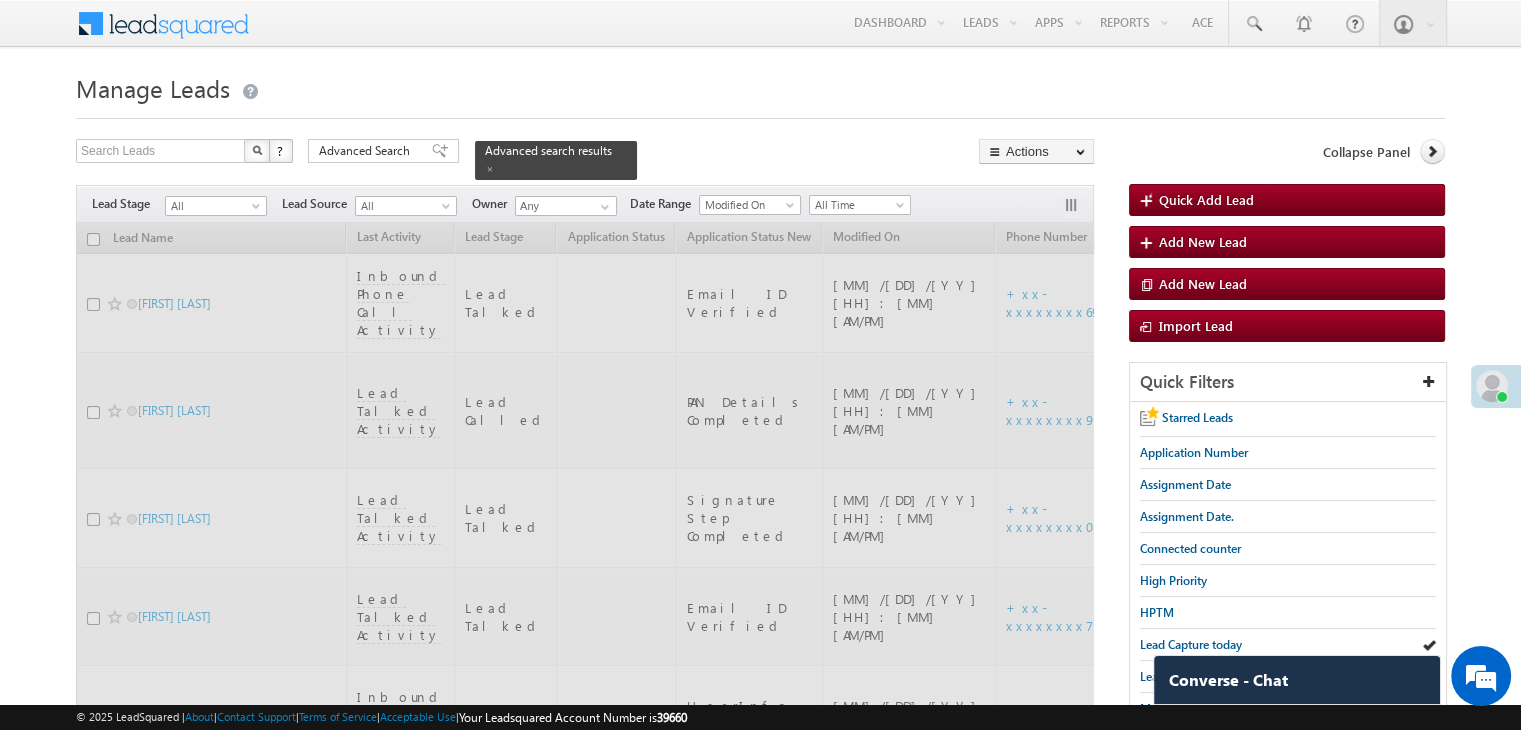 scroll, scrollTop: 0, scrollLeft: 0, axis: both 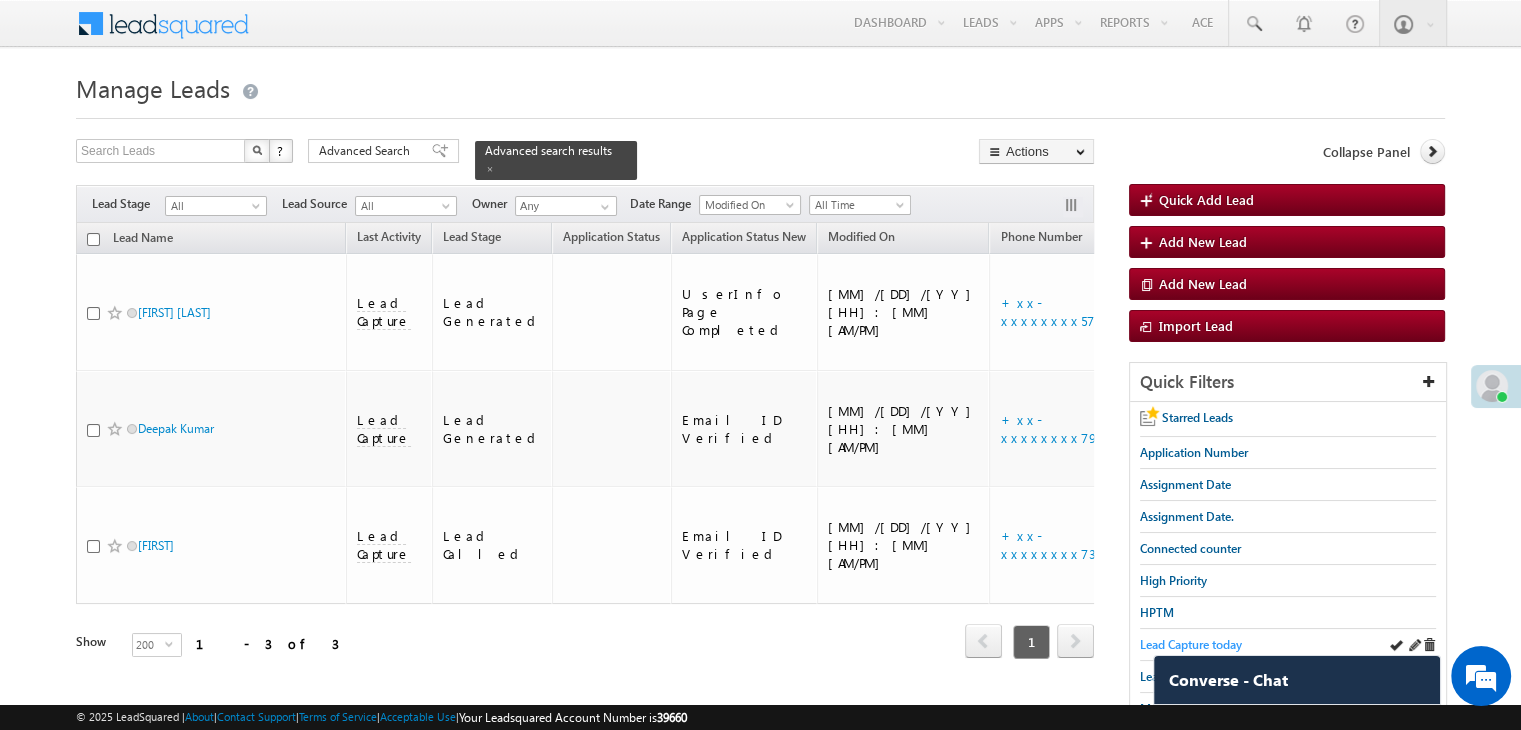 click on "Lead Capture today" at bounding box center (1191, 644) 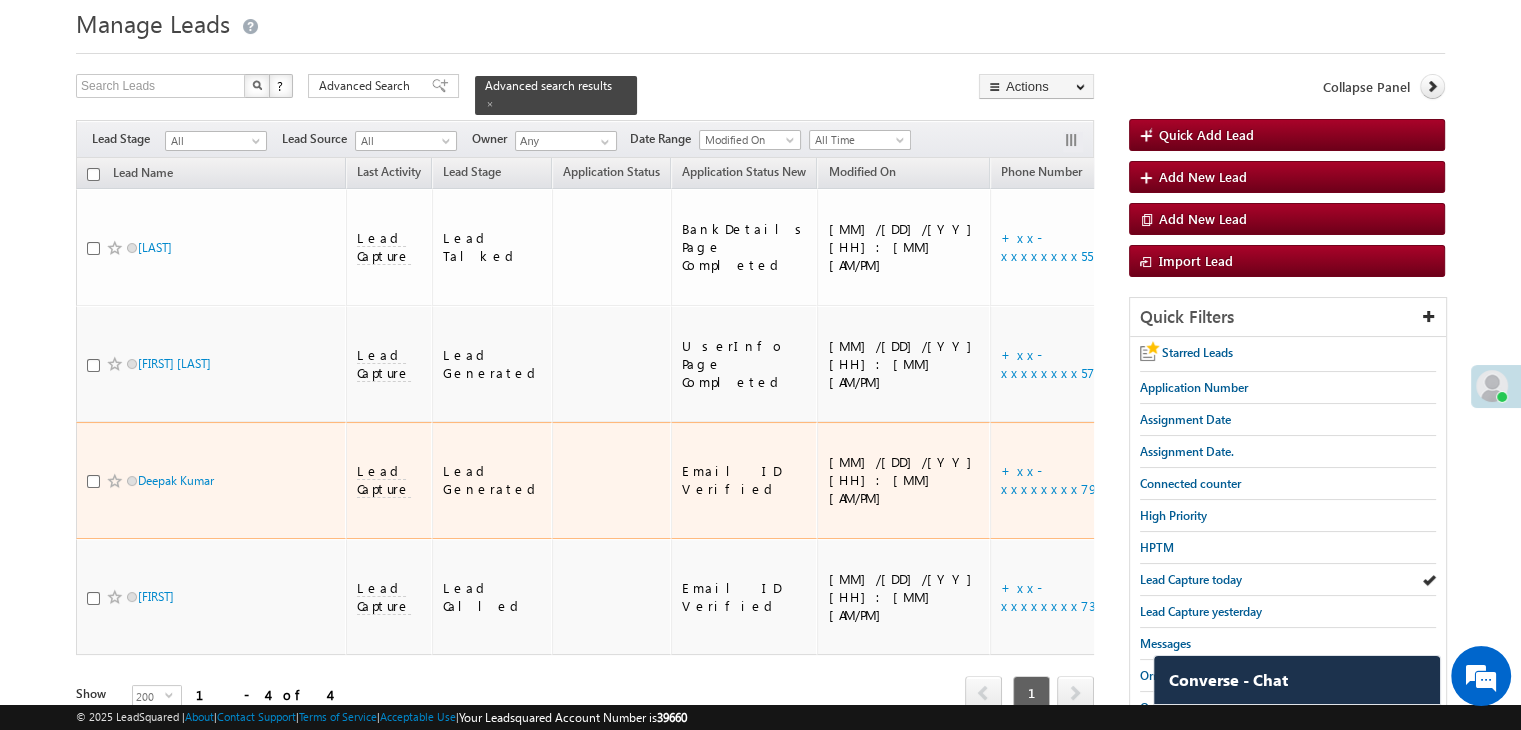 scroll, scrollTop: 100, scrollLeft: 0, axis: vertical 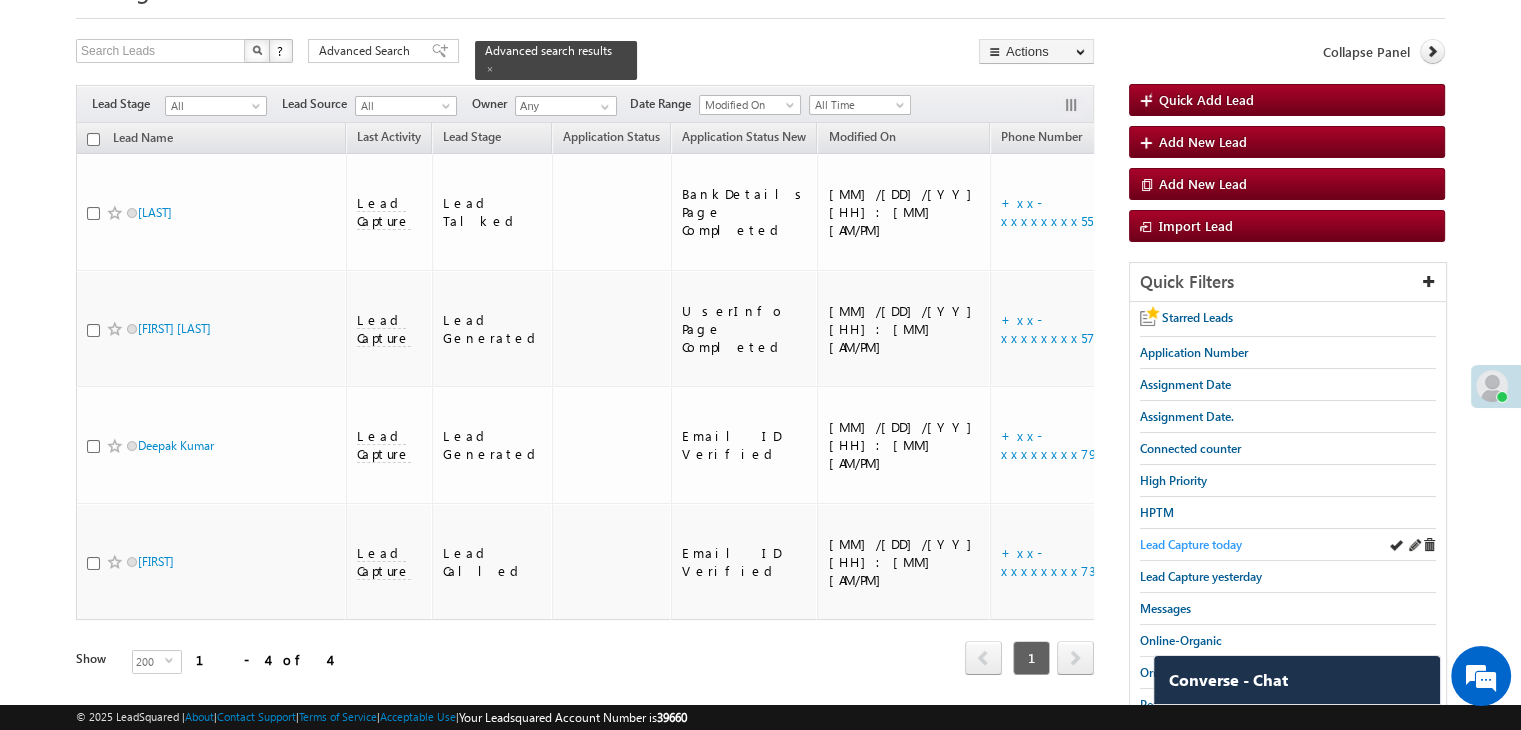 click on "Lead Capture today" at bounding box center [1191, 544] 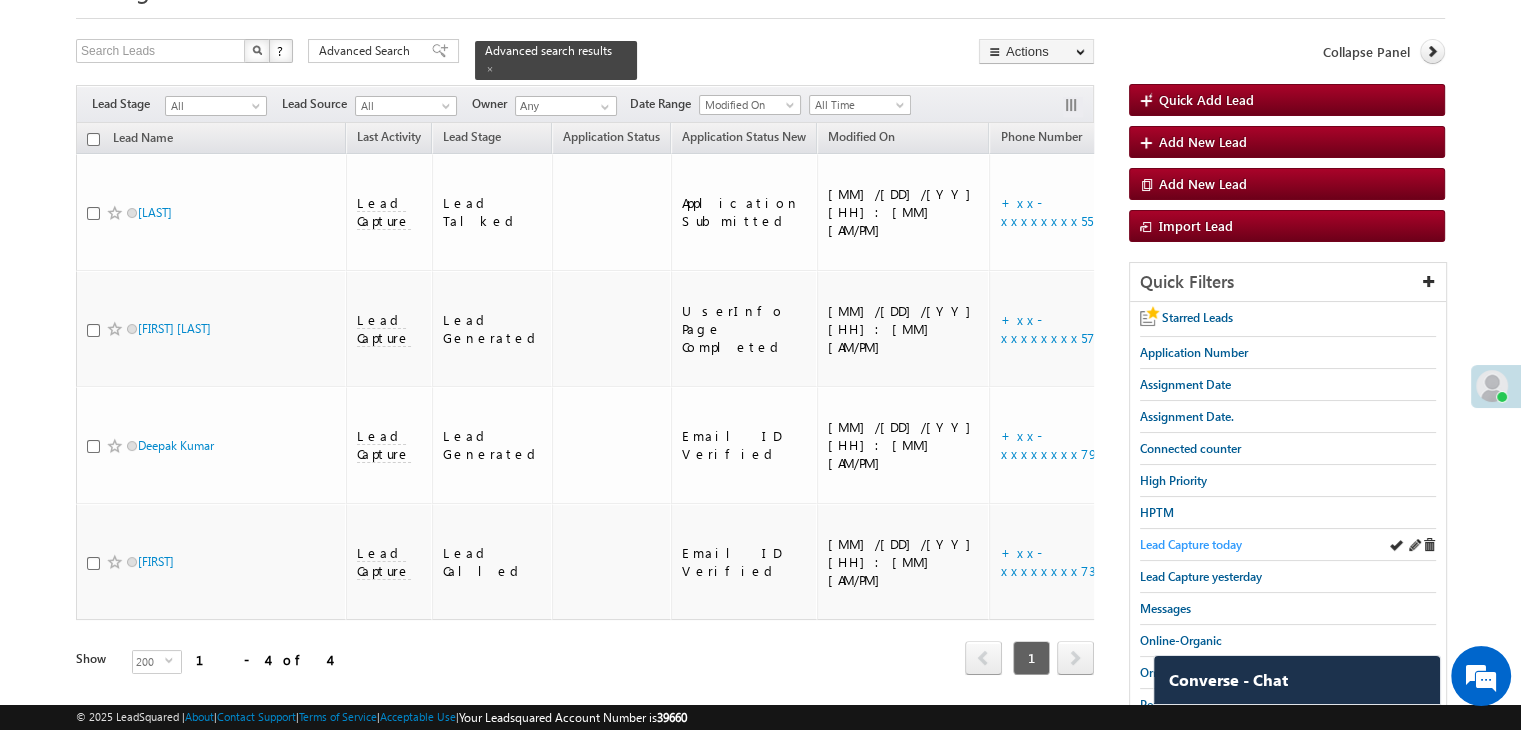 click on "Lead Capture today" at bounding box center (1191, 544) 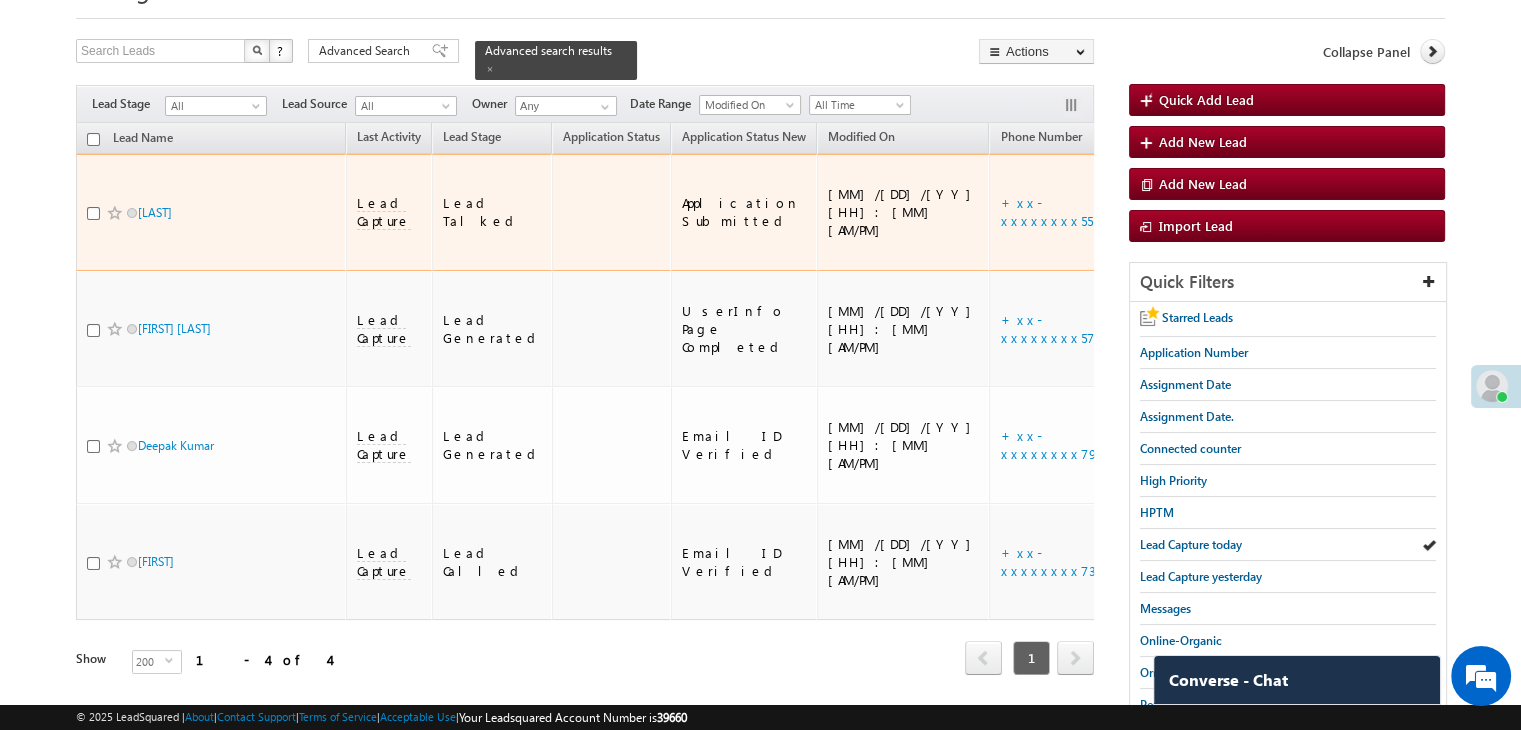 click at bounding box center [115, 213] 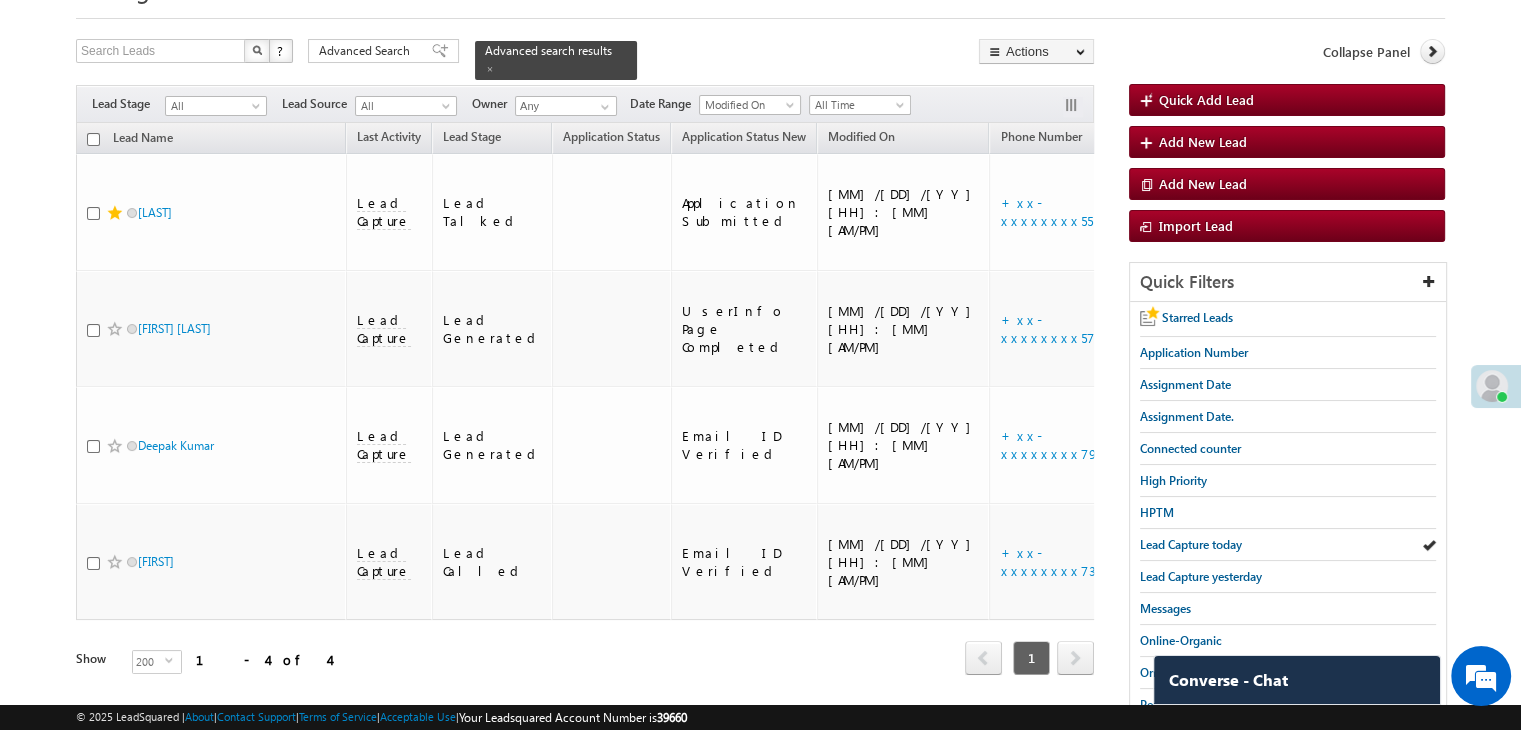 click at bounding box center (1502, 397) 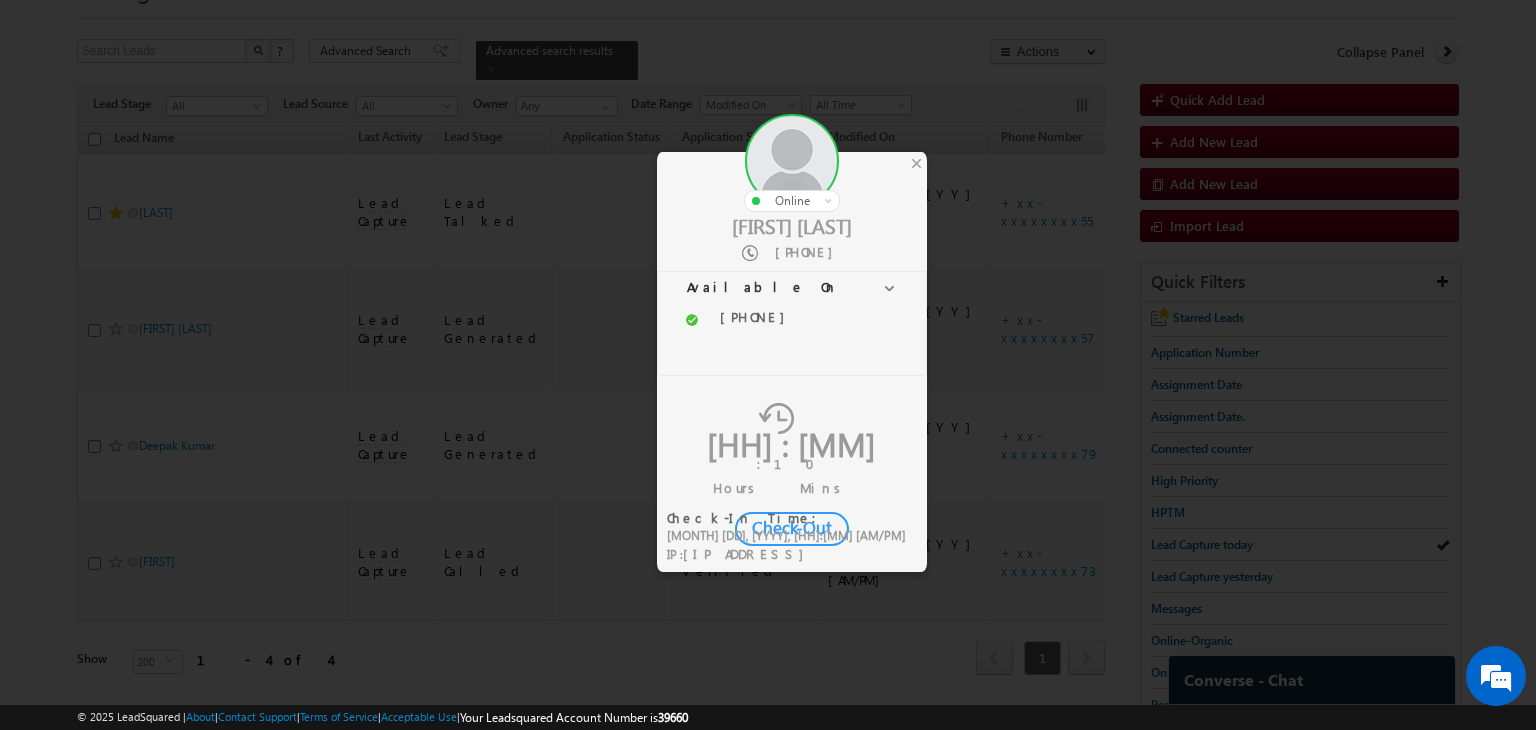 click on "Check-Out" at bounding box center [792, 529] 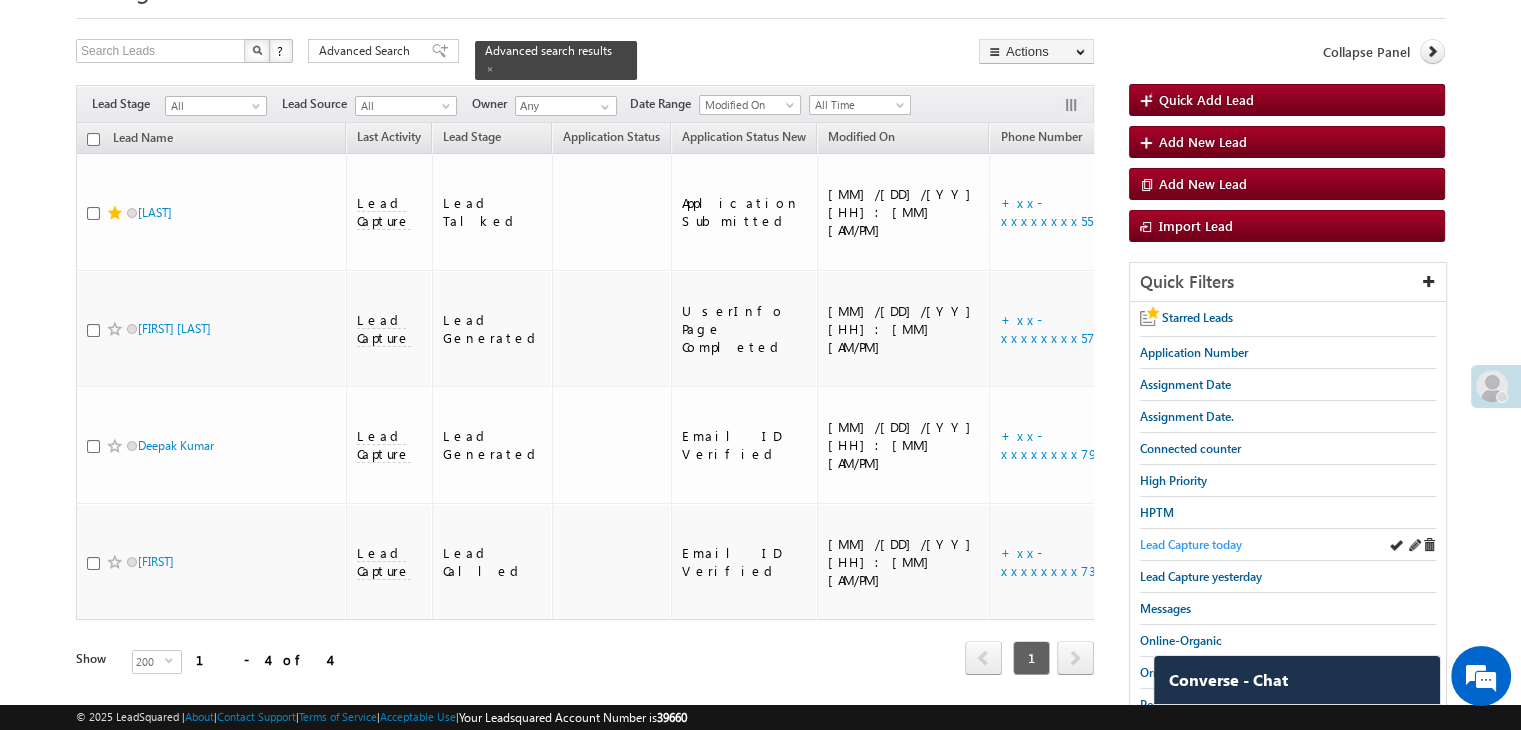 click on "Lead Capture today" at bounding box center (1191, 544) 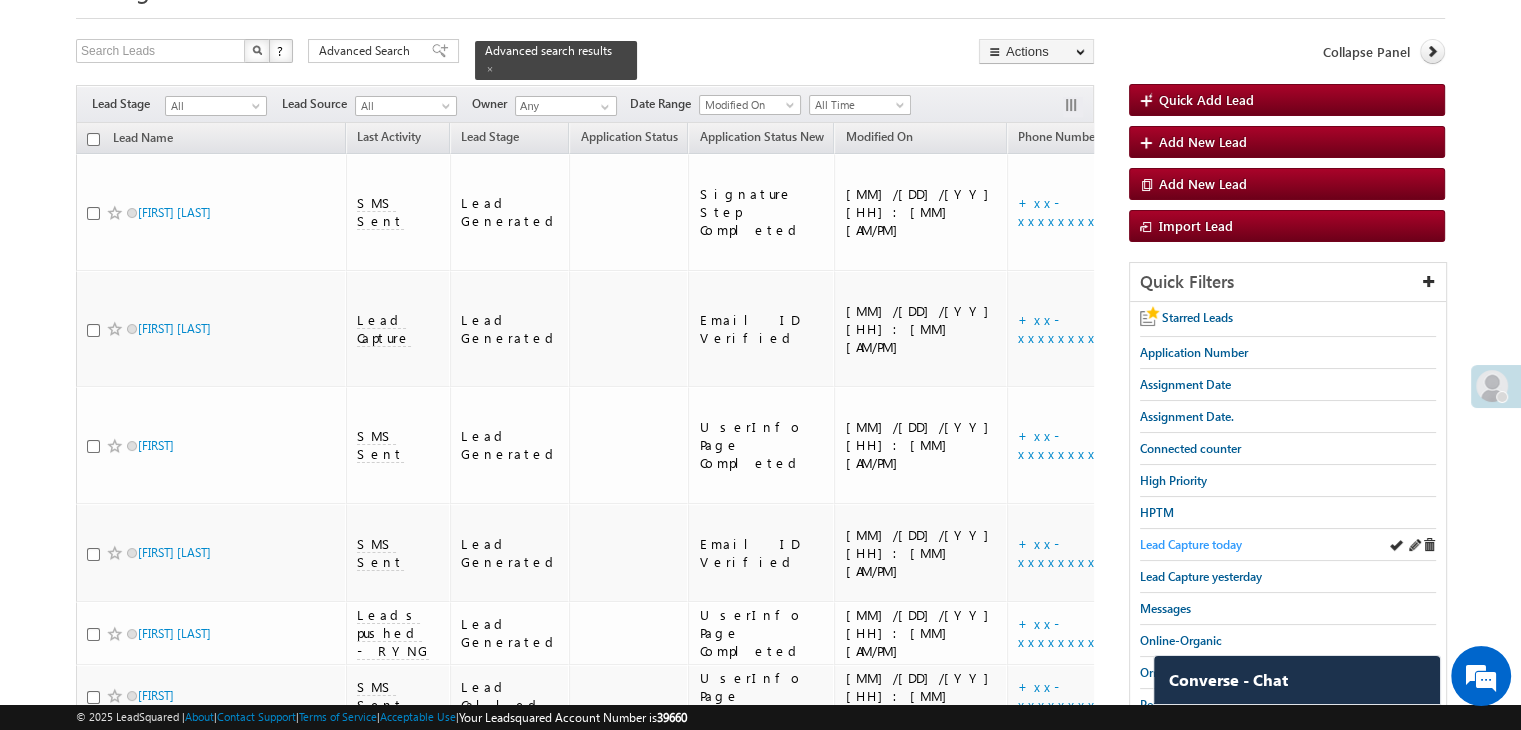 click on "Lead Capture today" at bounding box center [1191, 544] 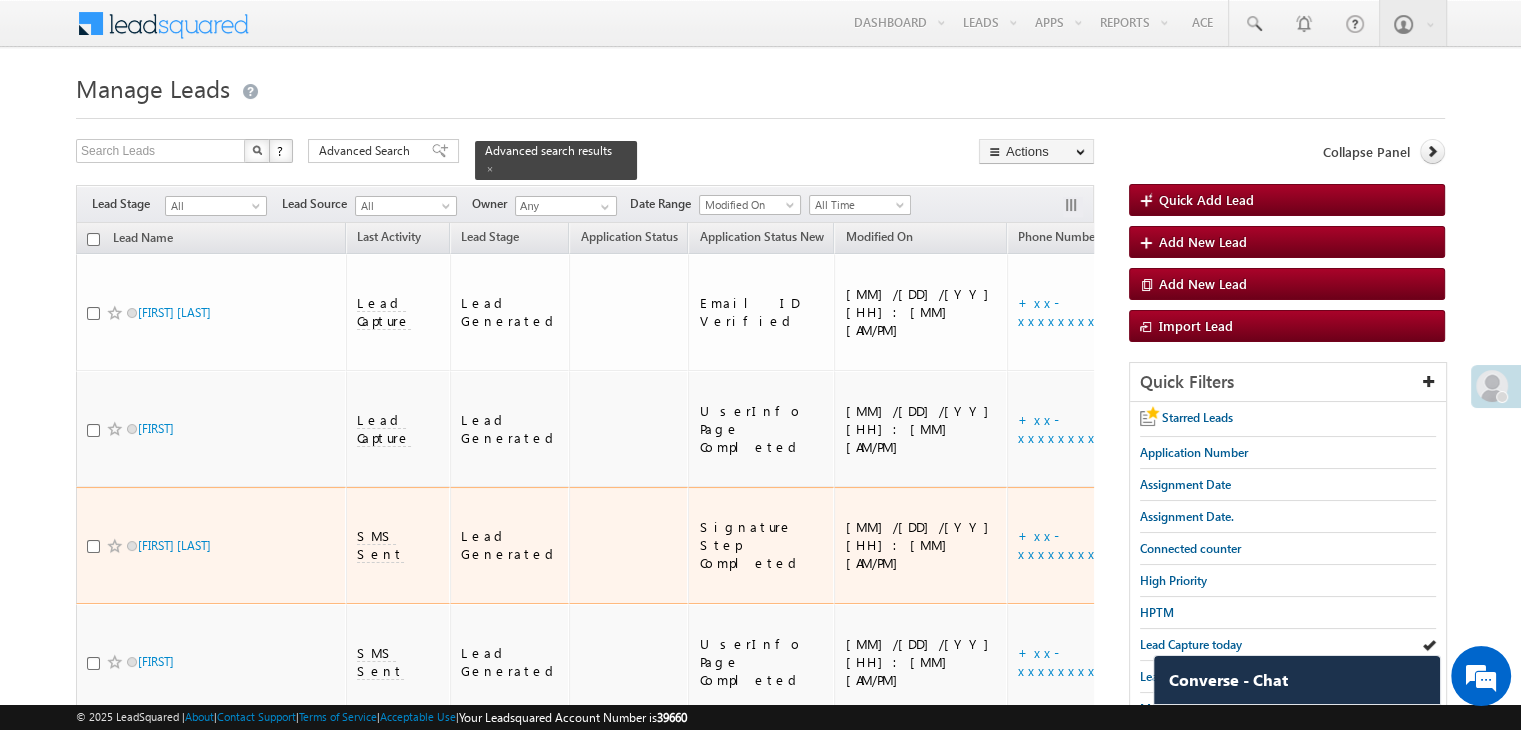 scroll, scrollTop: 200, scrollLeft: 0, axis: vertical 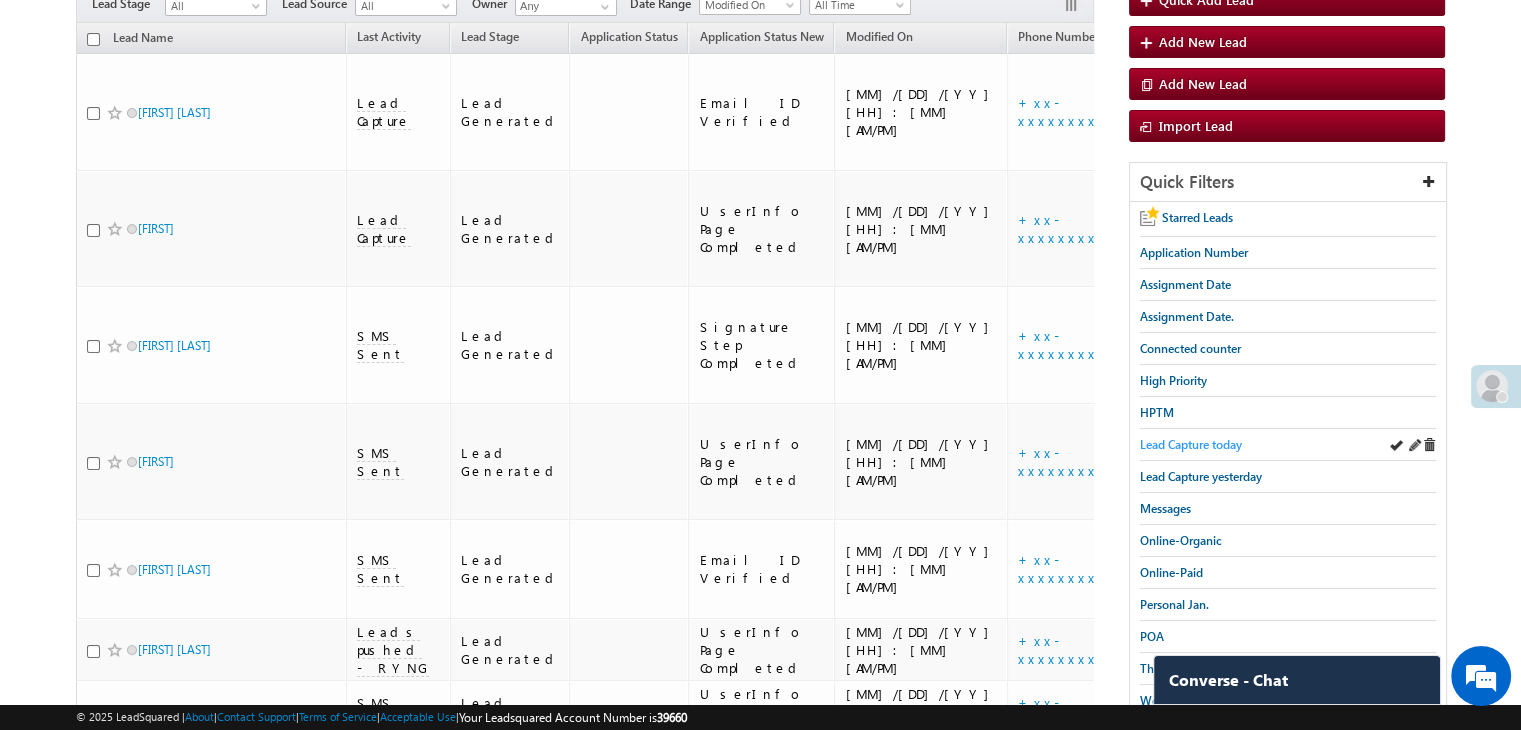 click on "Lead Capture today" at bounding box center [1191, 444] 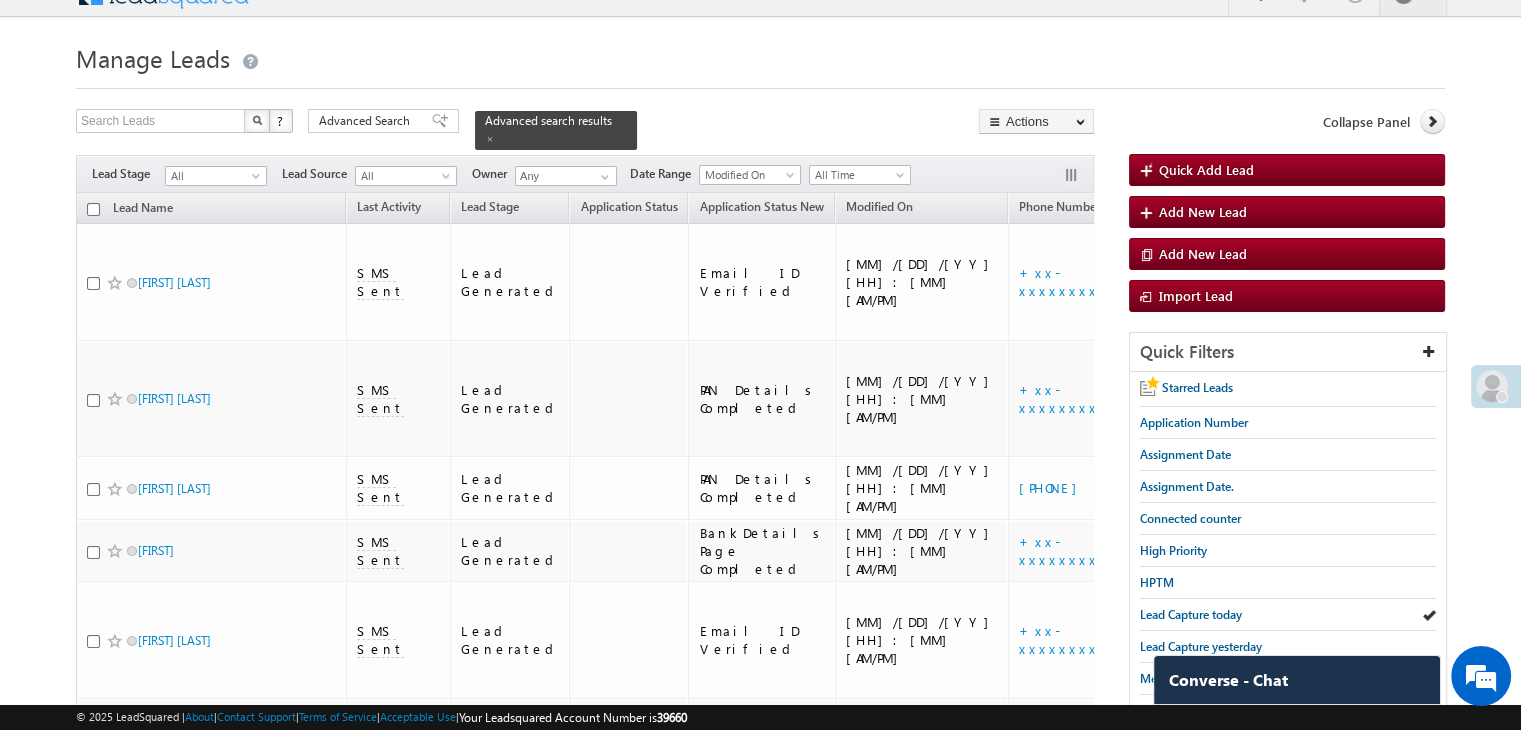 scroll, scrollTop: 0, scrollLeft: 0, axis: both 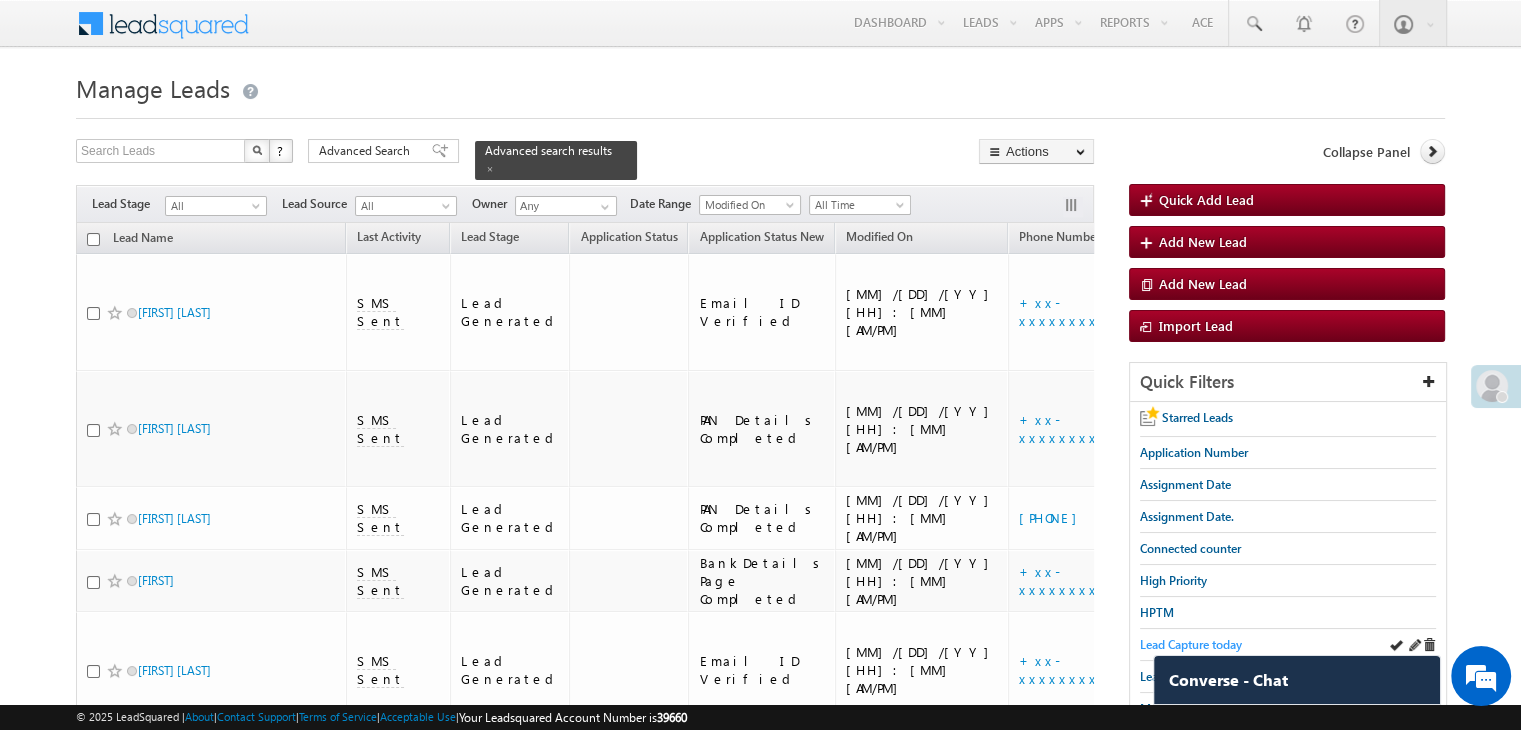 click on "Lead Capture today" at bounding box center [1191, 644] 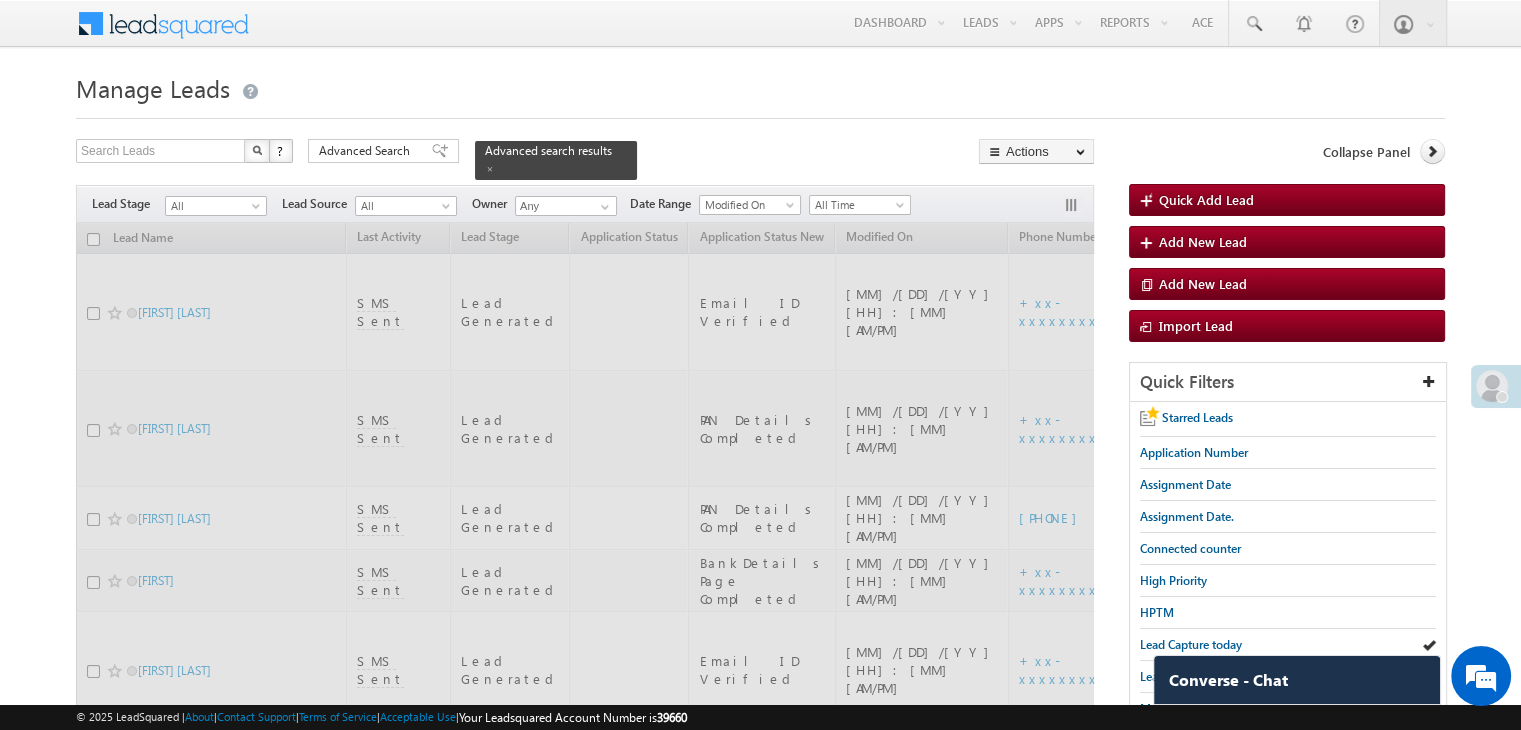 scroll, scrollTop: 200, scrollLeft: 0, axis: vertical 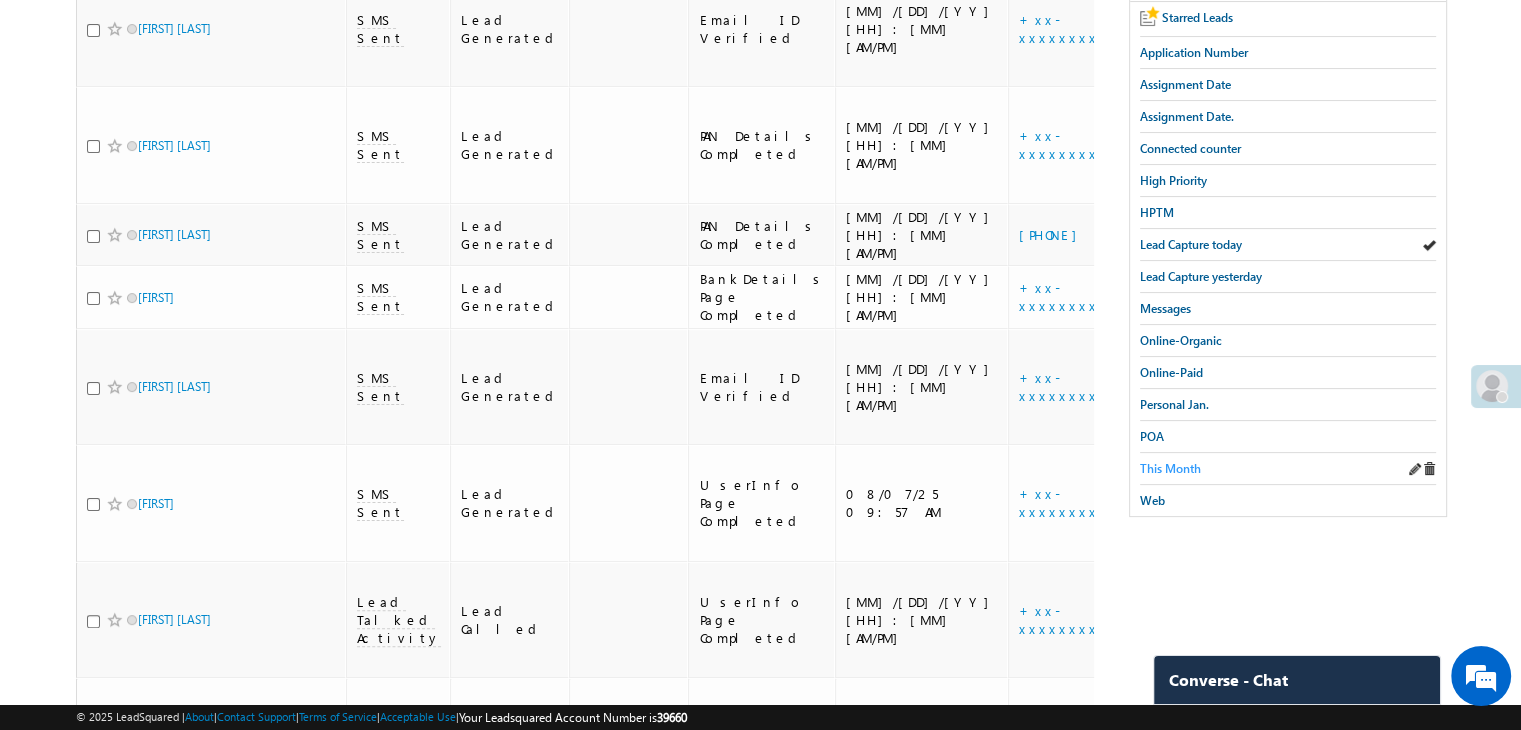 click on "This Month" at bounding box center [1170, 468] 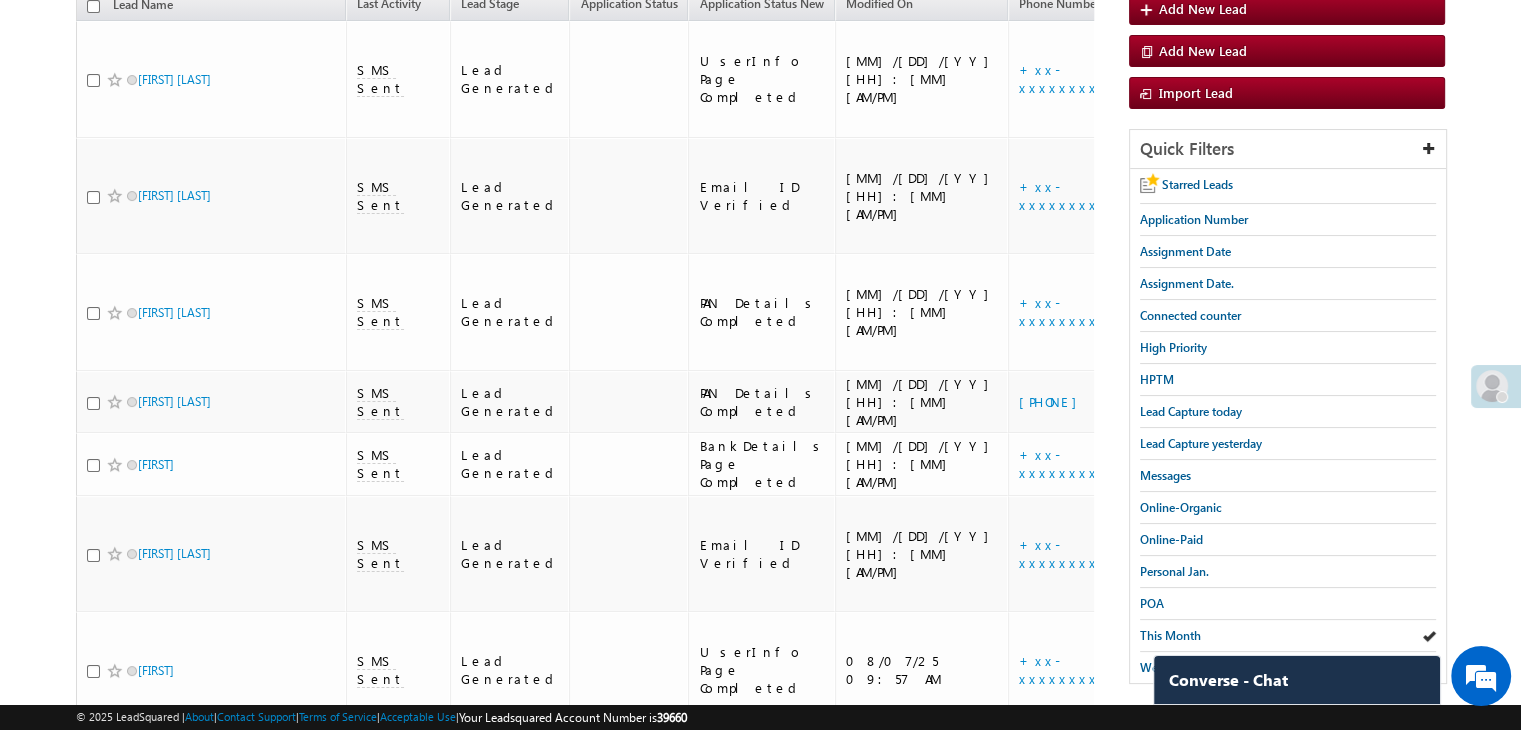 scroll, scrollTop: 144, scrollLeft: 0, axis: vertical 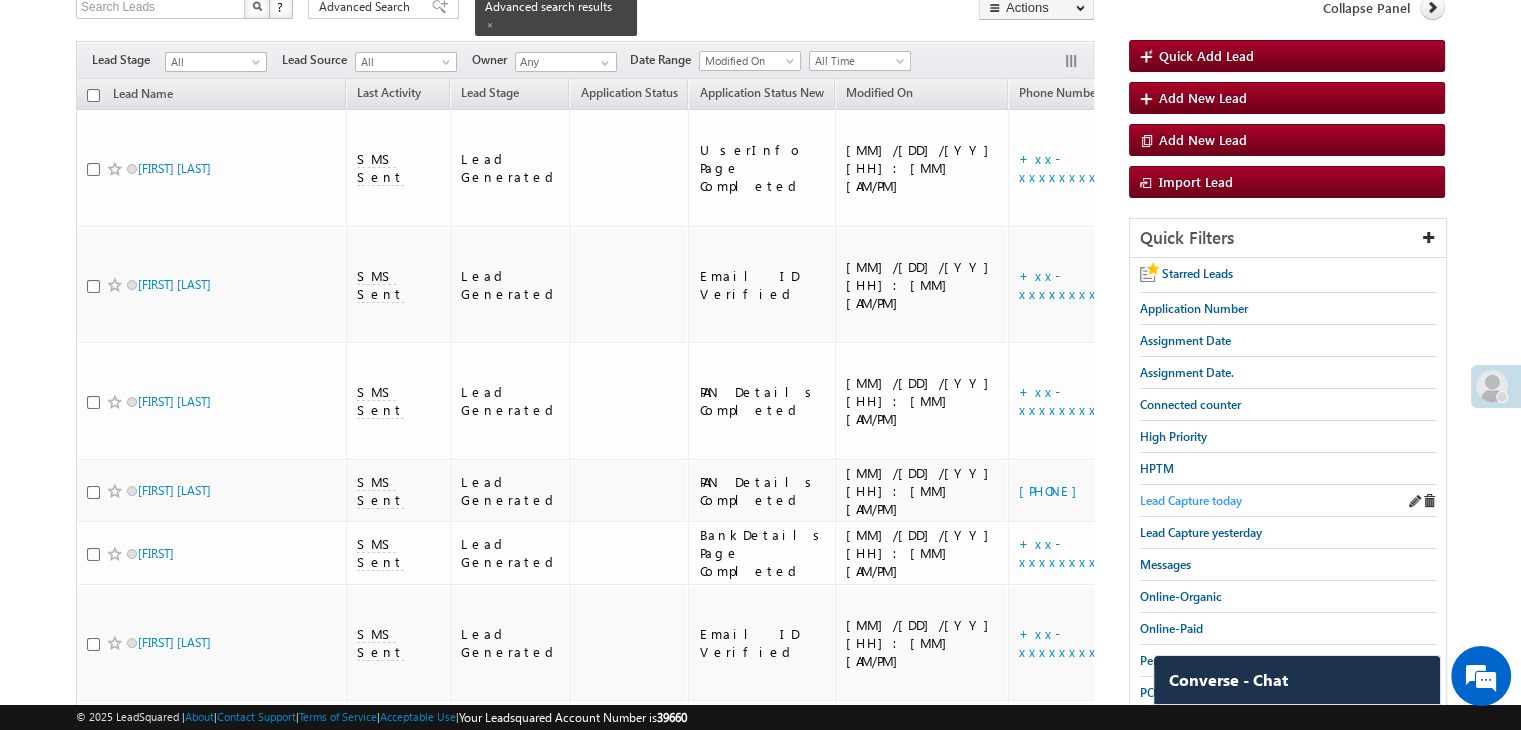 click on "Lead Capture today" at bounding box center [1191, 500] 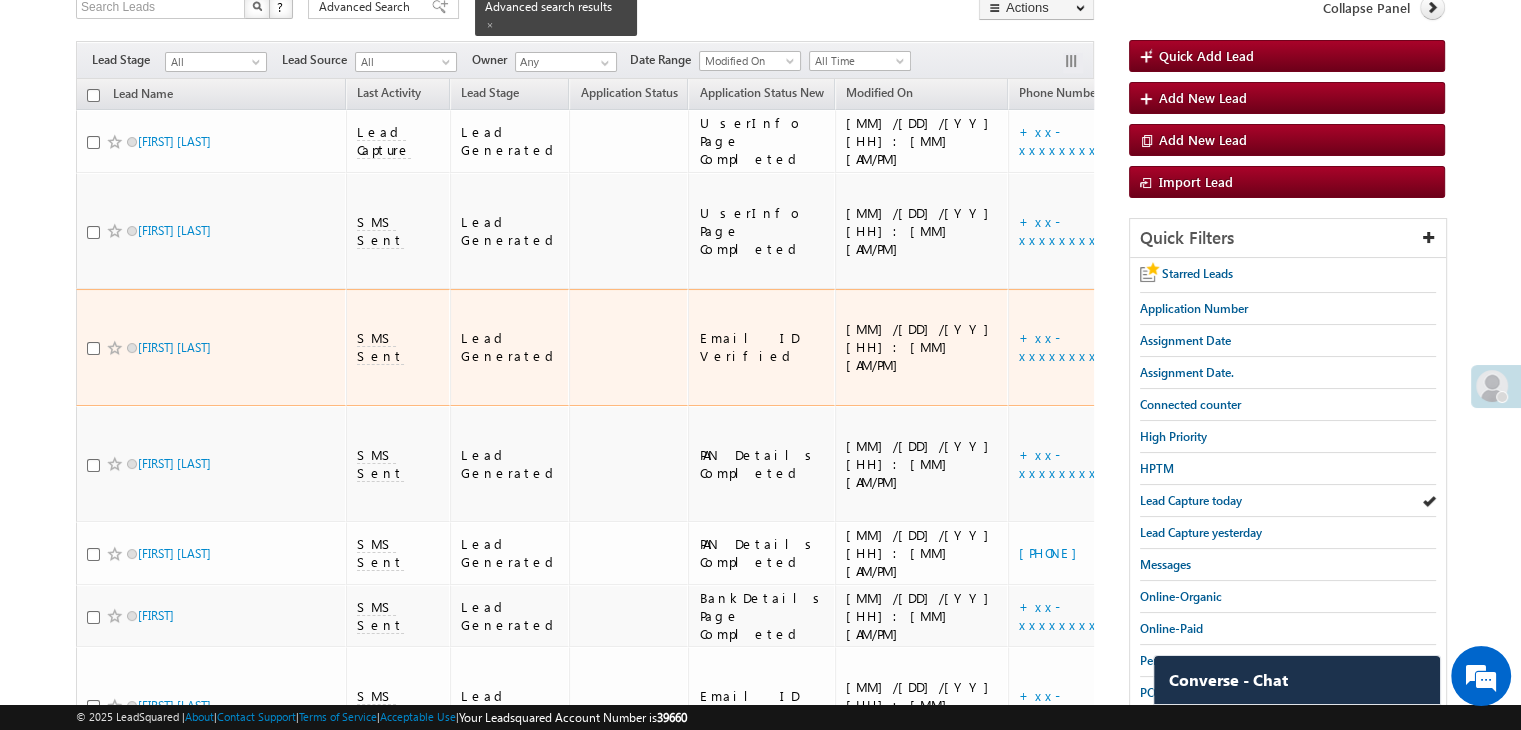 scroll, scrollTop: 544, scrollLeft: 0, axis: vertical 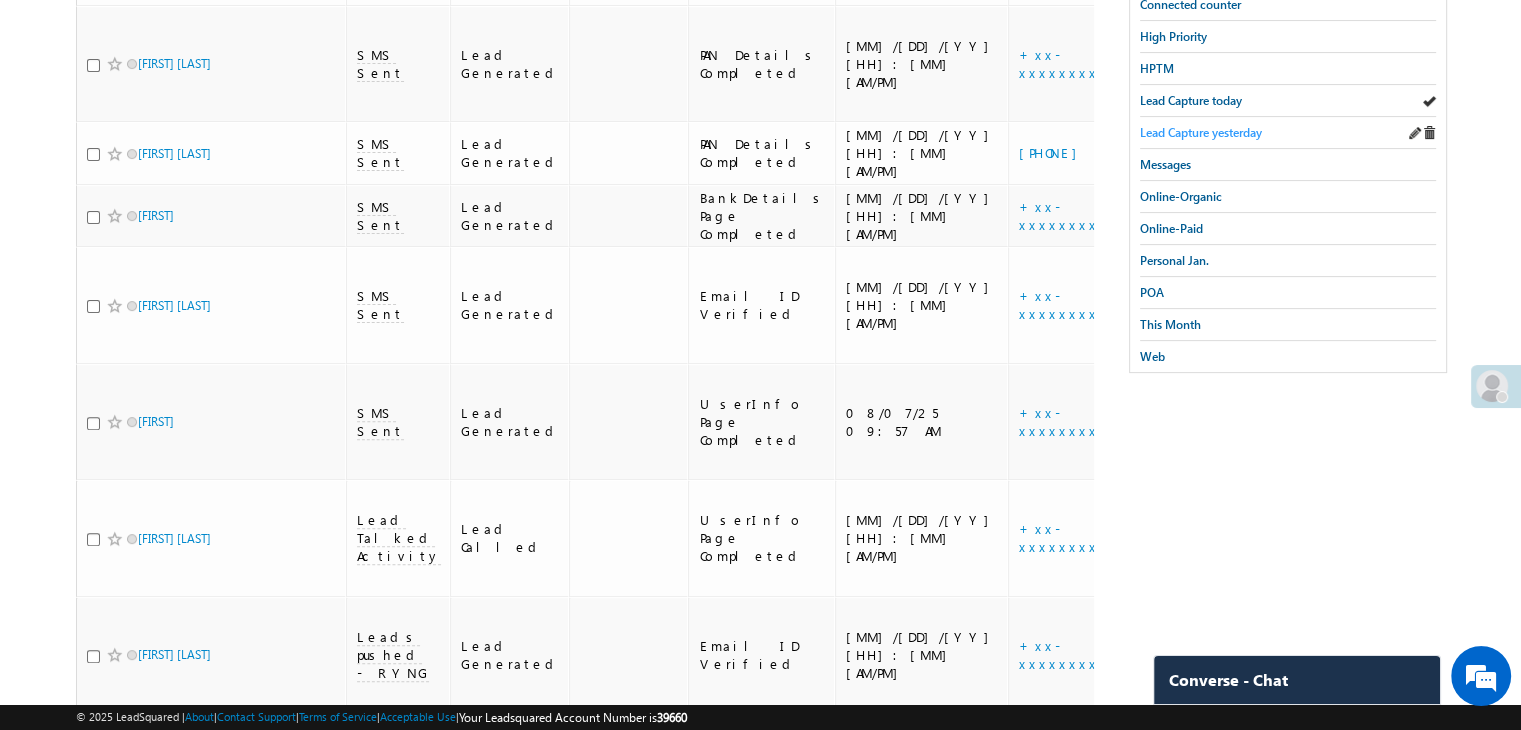 click on "Lead Capture yesterday" at bounding box center [1201, 132] 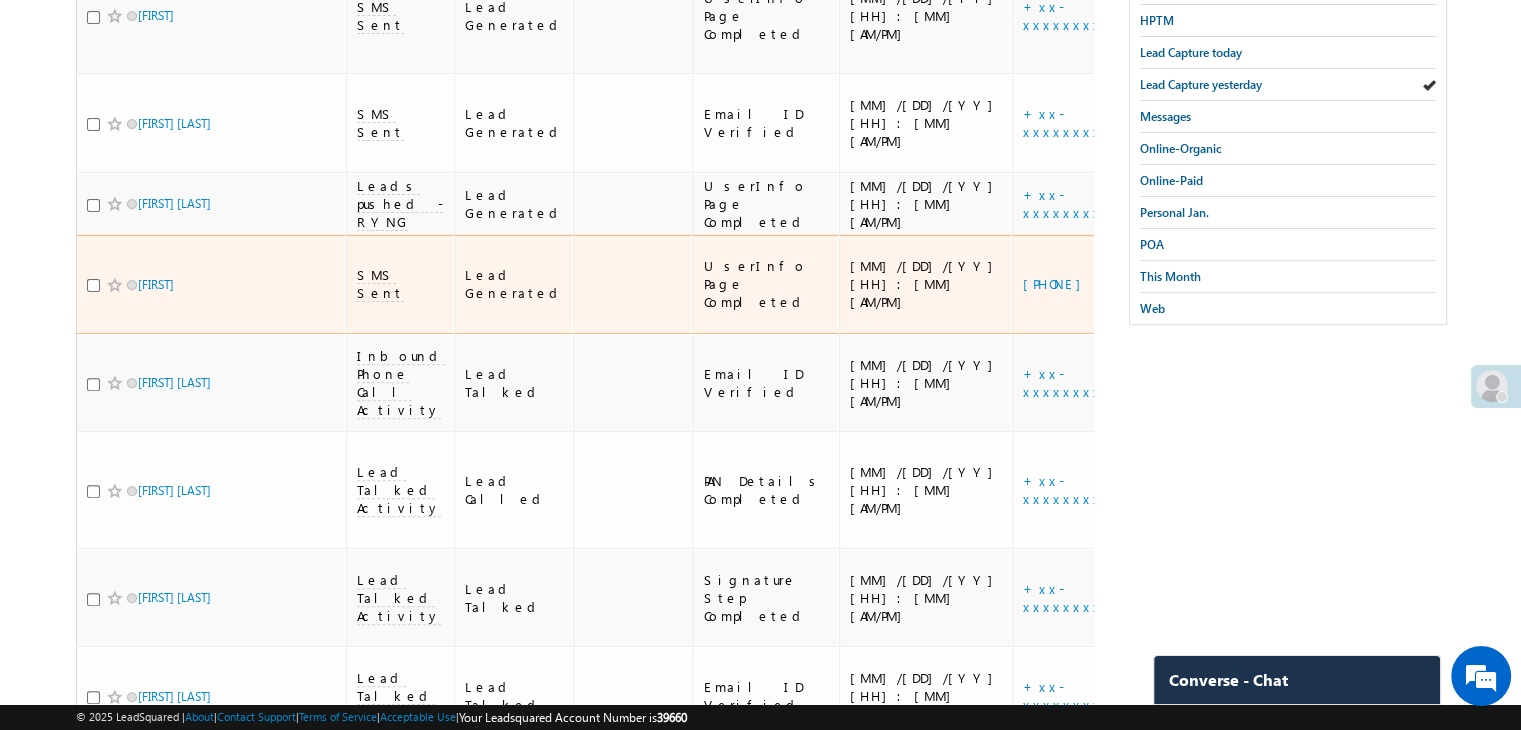 scroll, scrollTop: 744, scrollLeft: 0, axis: vertical 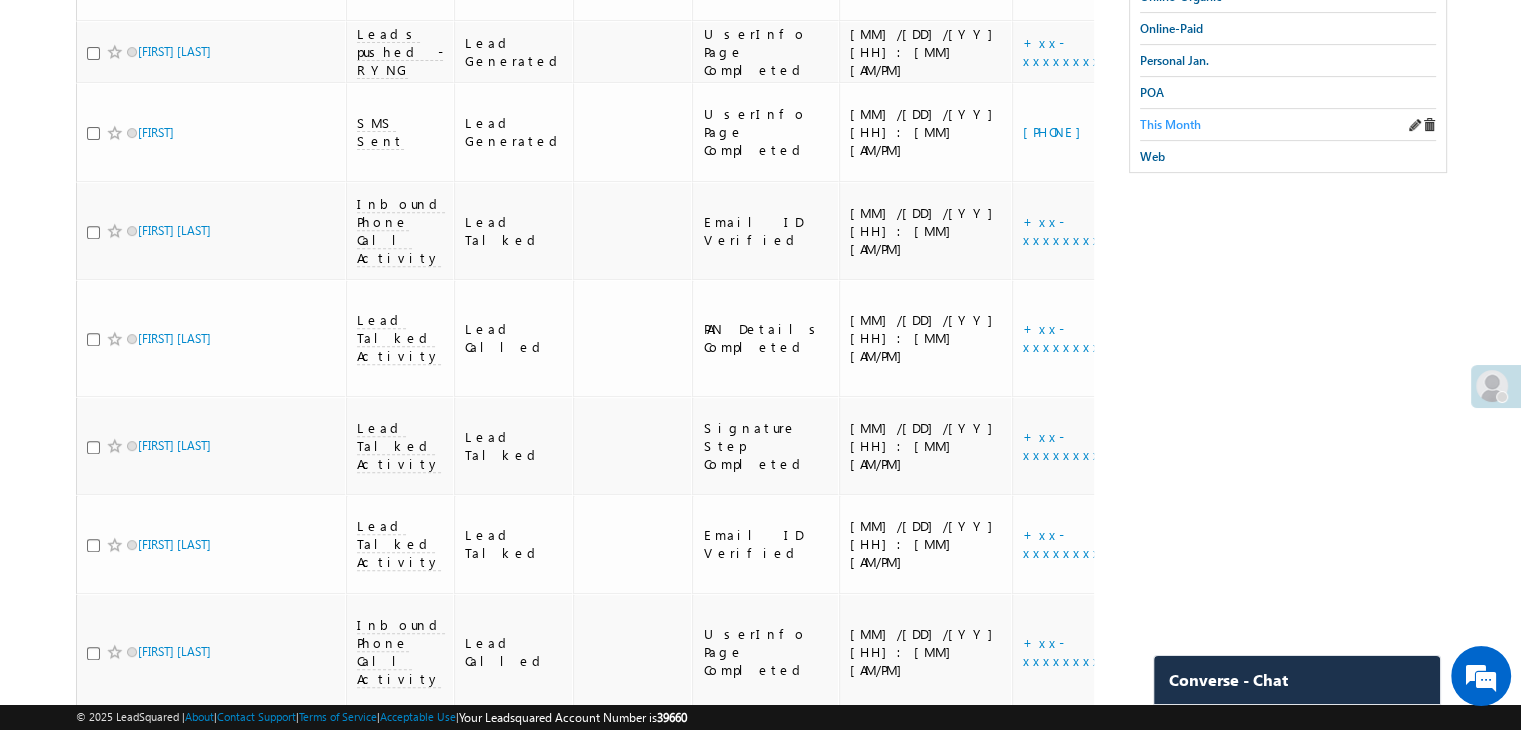 click on "This Month" at bounding box center (1170, 124) 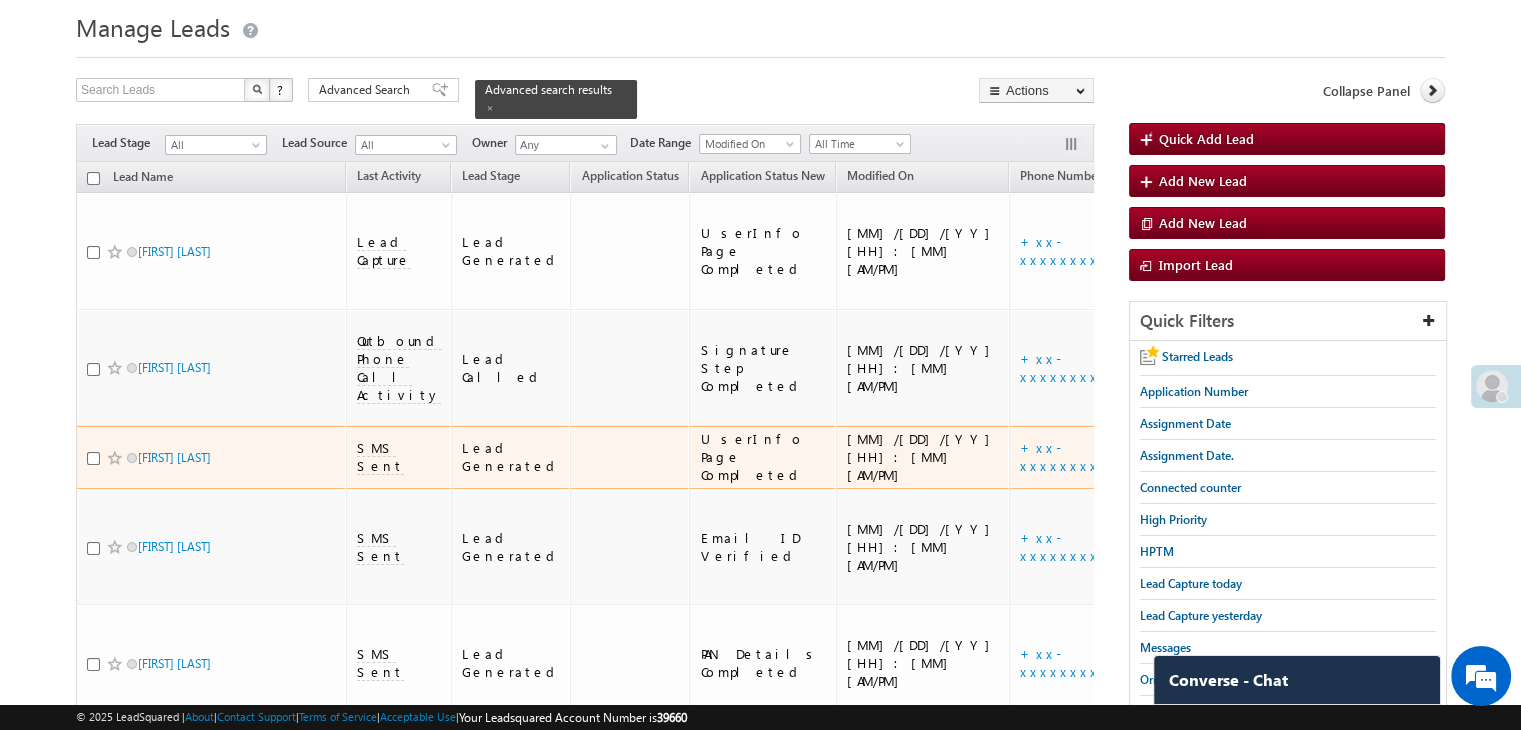 scroll, scrollTop: 60, scrollLeft: 0, axis: vertical 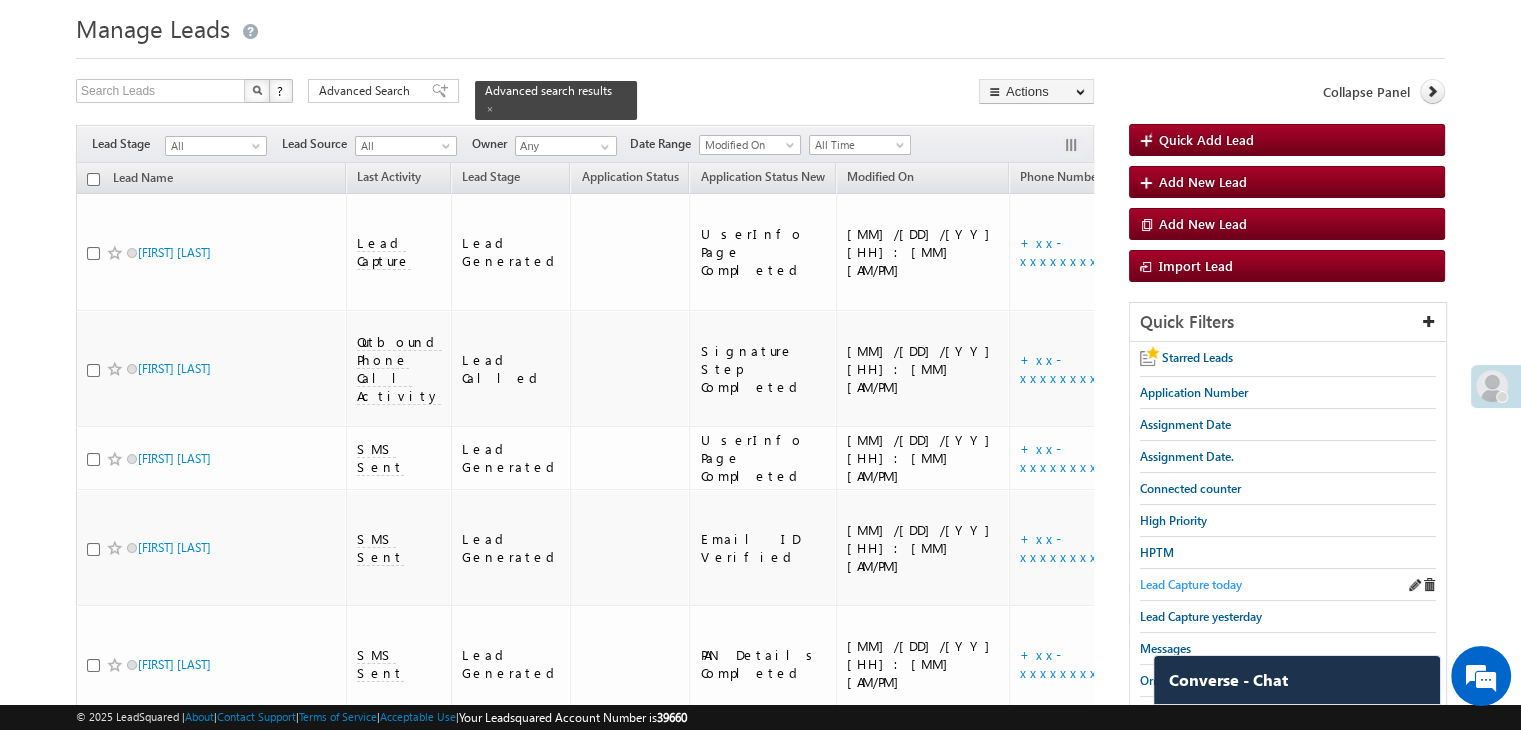 click on "Lead Capture today" at bounding box center [1191, 584] 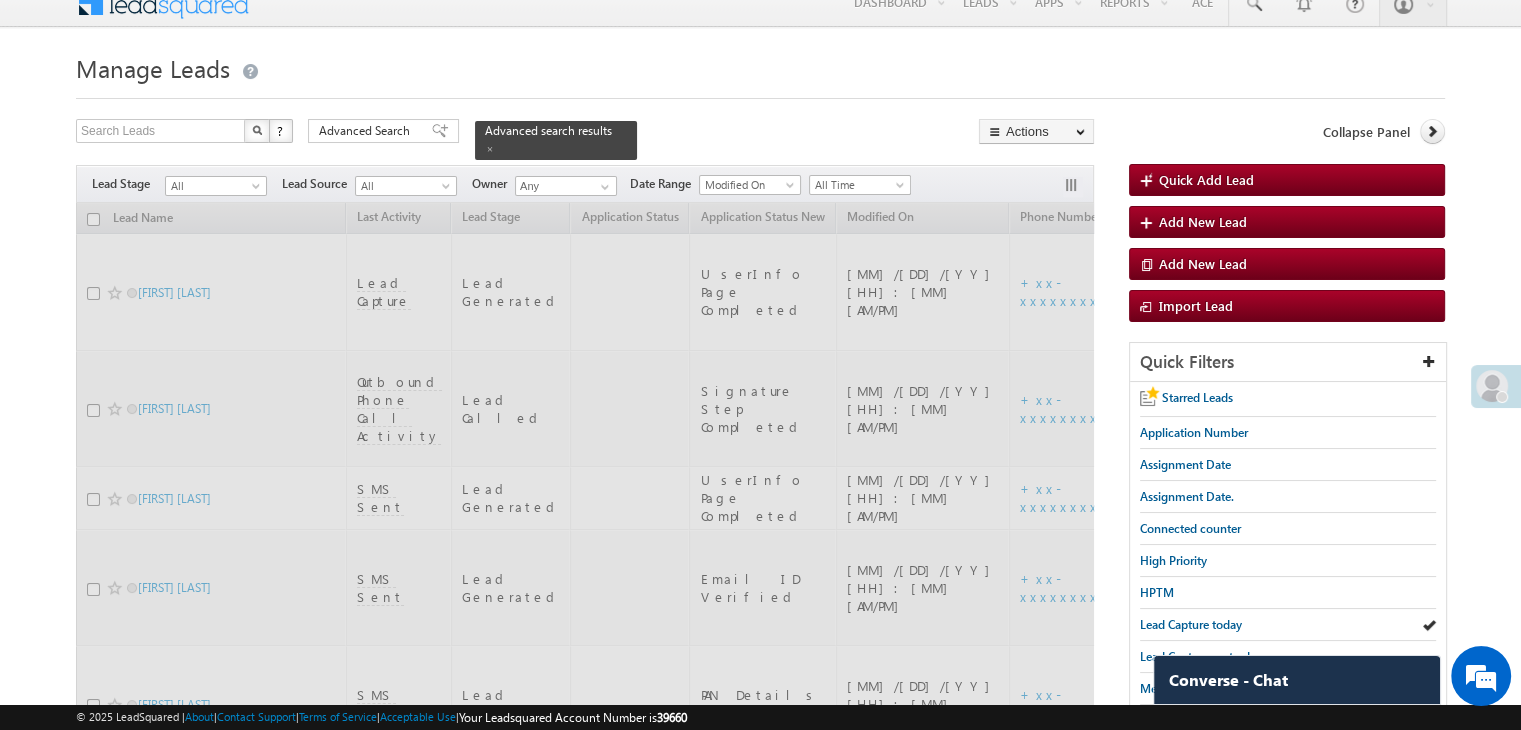 scroll, scrollTop: 0, scrollLeft: 0, axis: both 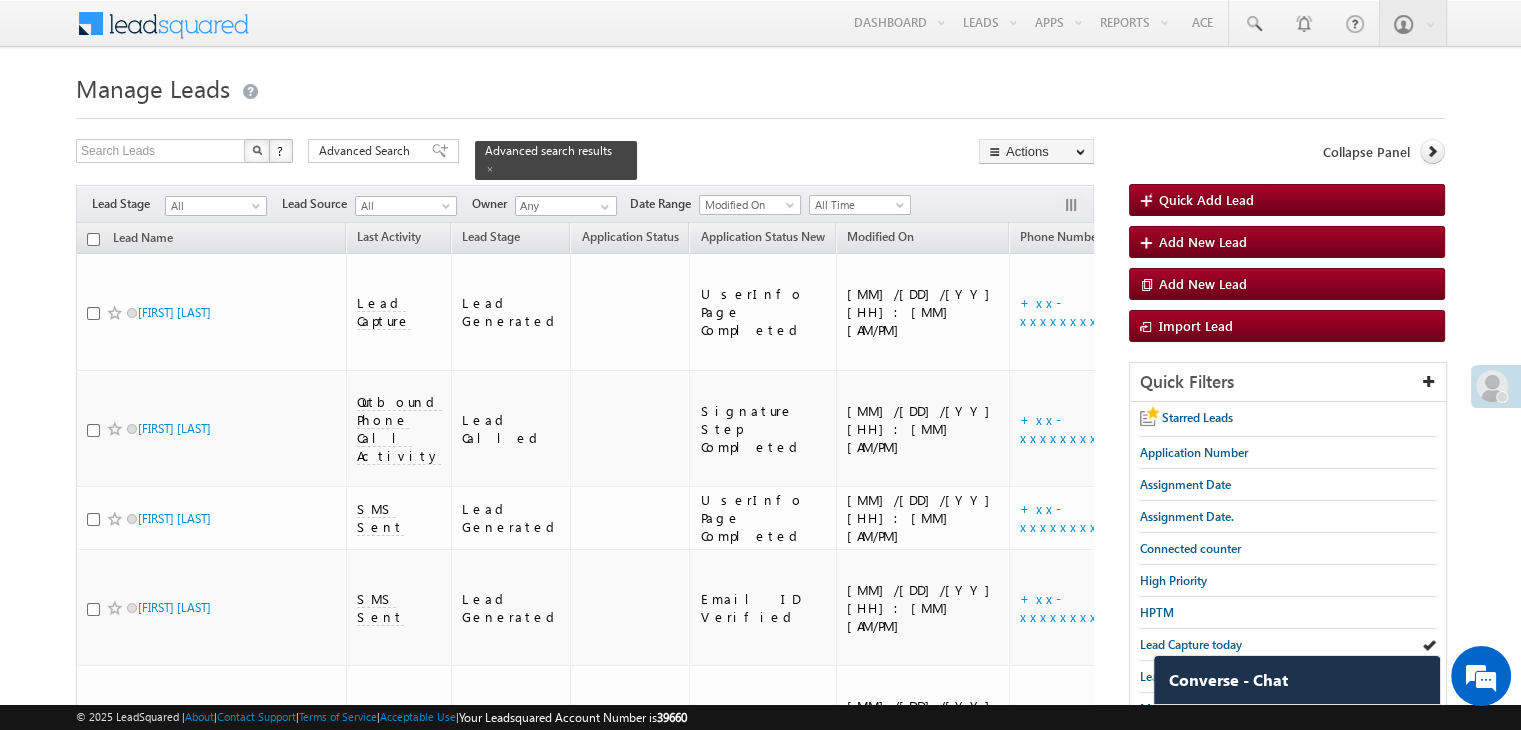 click on "Manage Leads" at bounding box center [760, 86] 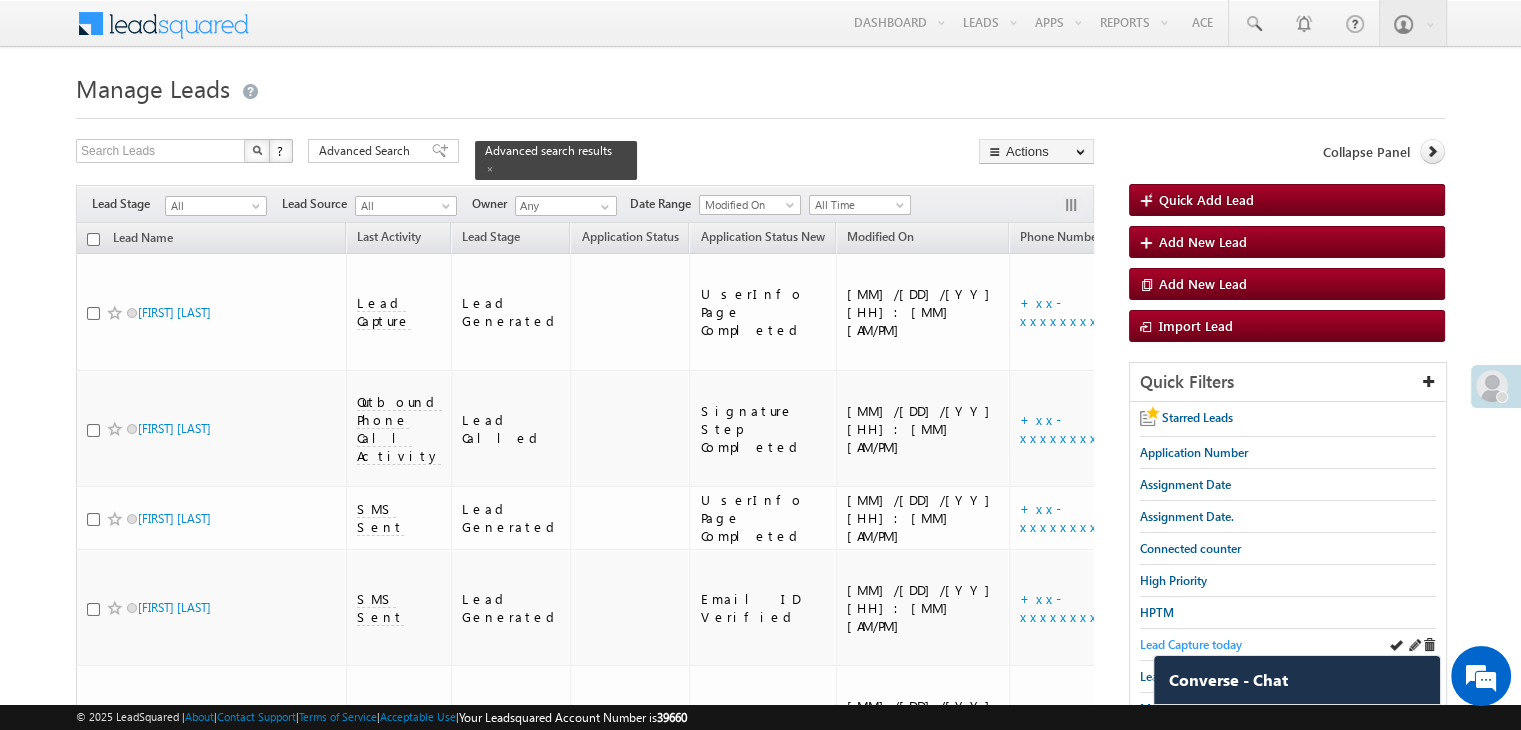 click on "Lead Capture today" at bounding box center [1191, 644] 